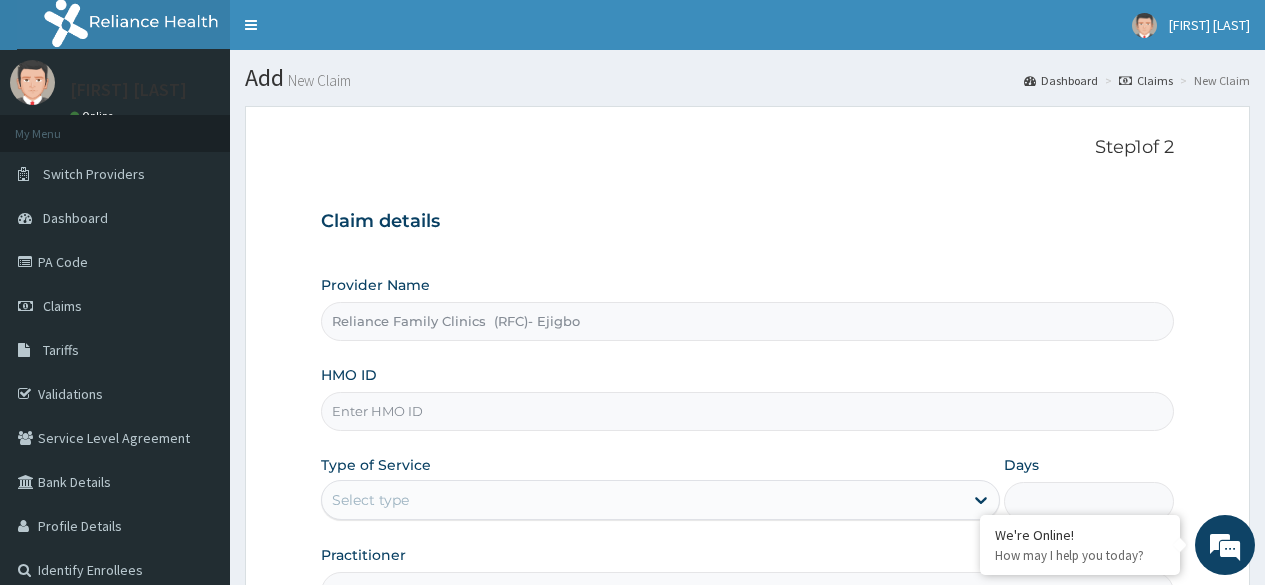 scroll, scrollTop: 205, scrollLeft: 0, axis: vertical 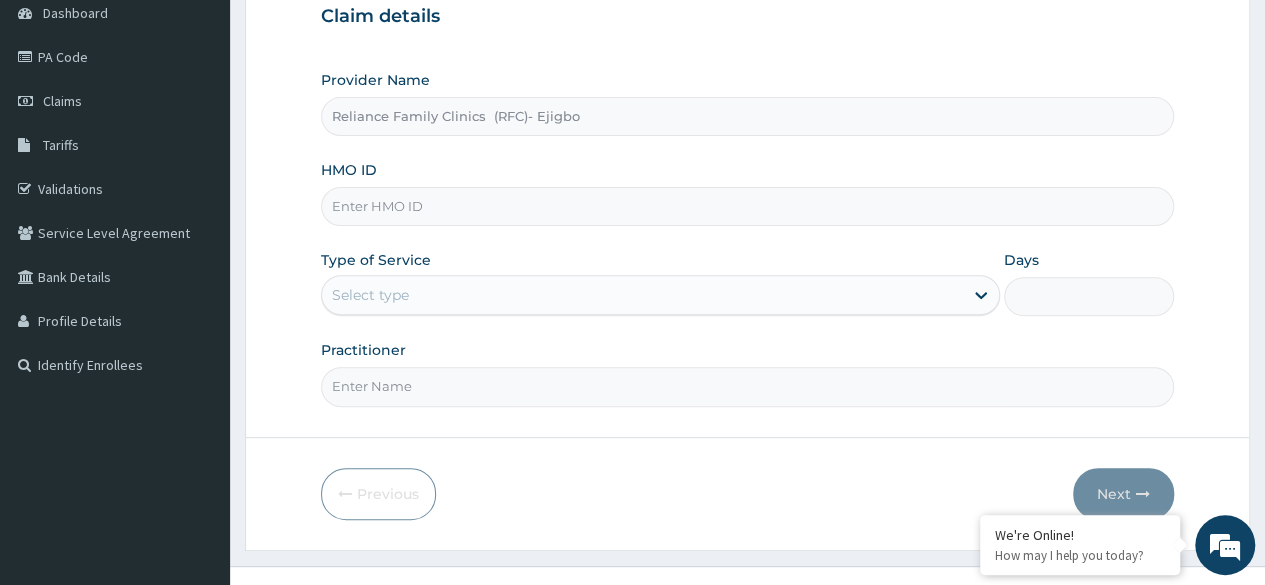 click on "HMO ID" at bounding box center [747, 206] 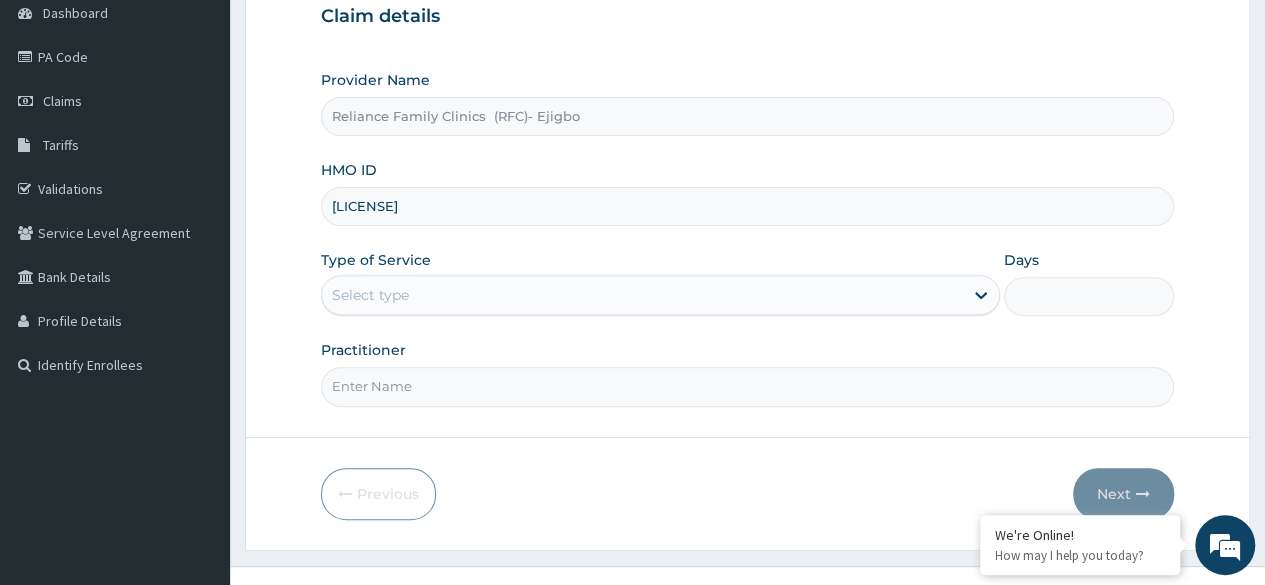 scroll, scrollTop: 0, scrollLeft: 0, axis: both 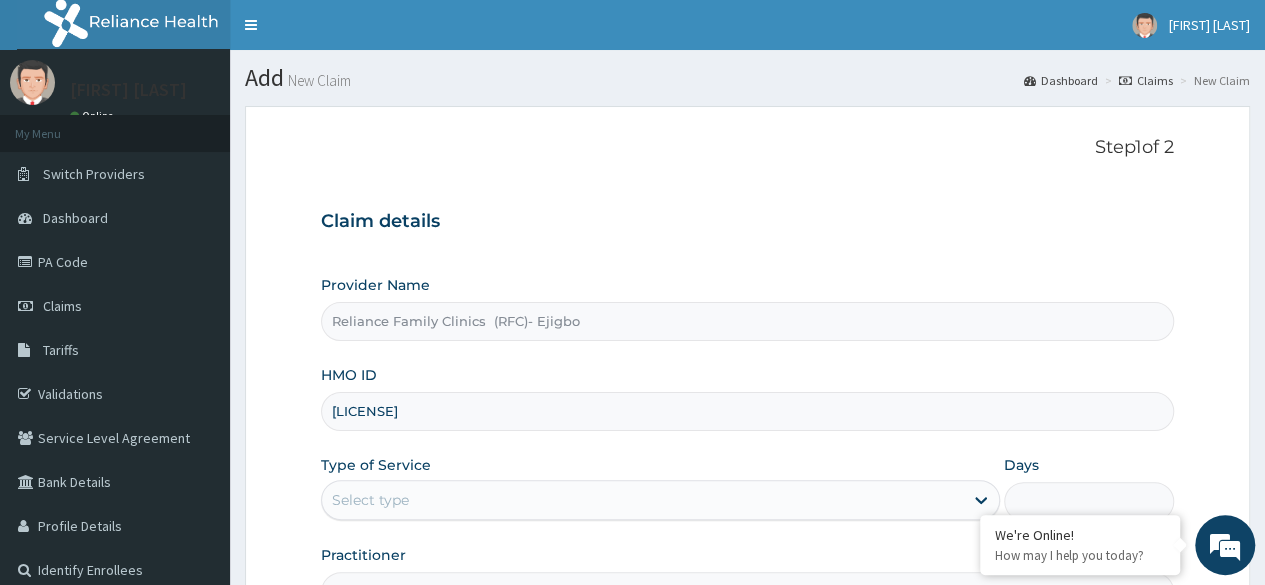 type on "PA/D960F2" 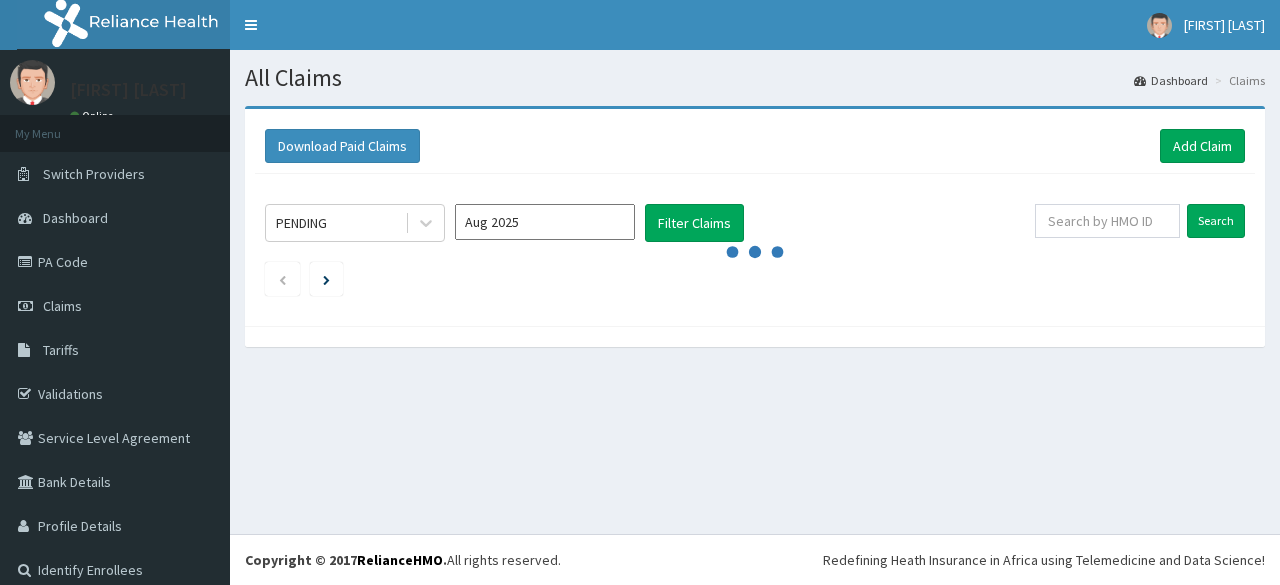 scroll, scrollTop: 0, scrollLeft: 0, axis: both 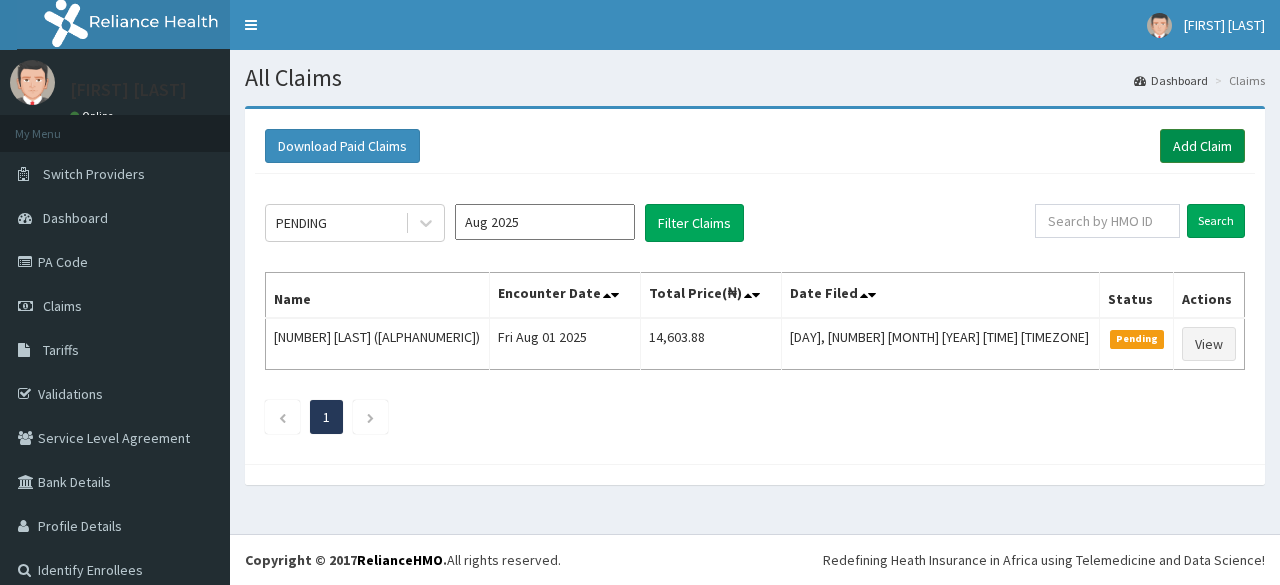 click on "Add Claim" at bounding box center (1202, 146) 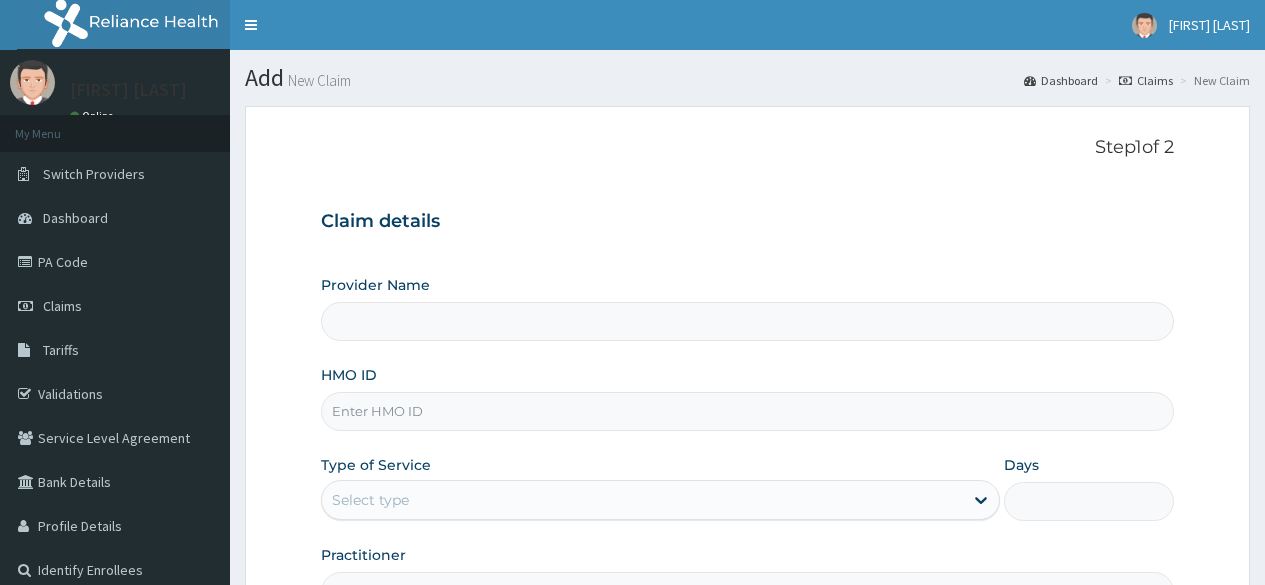 scroll, scrollTop: 0, scrollLeft: 0, axis: both 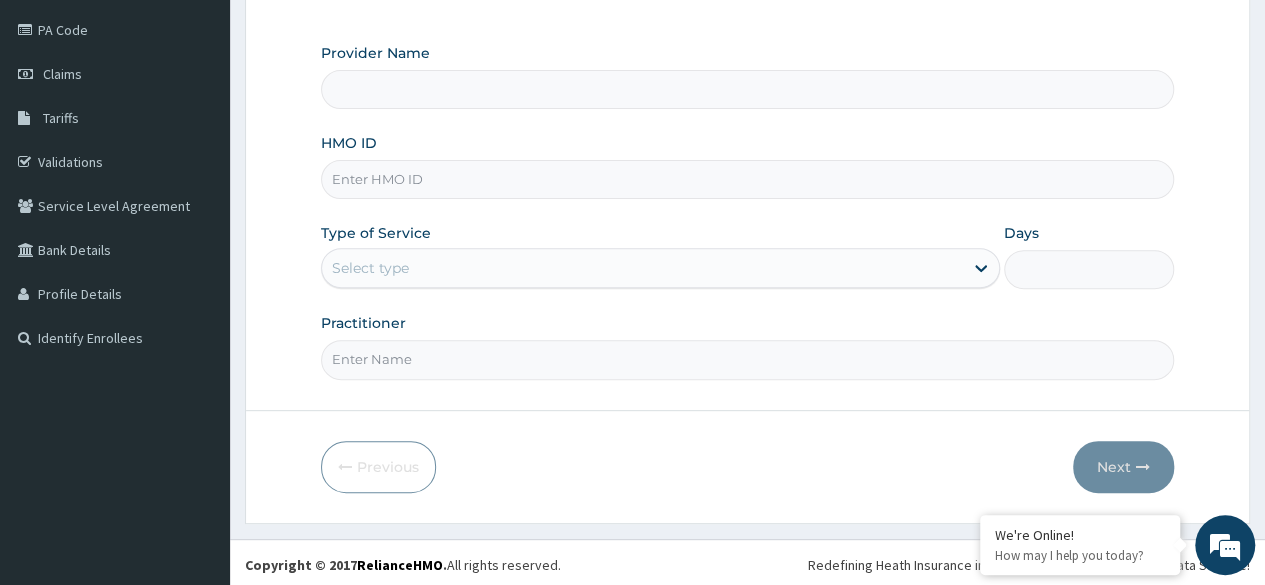 type on "Reliance Family Clinics  (RFC)- Ejigbo" 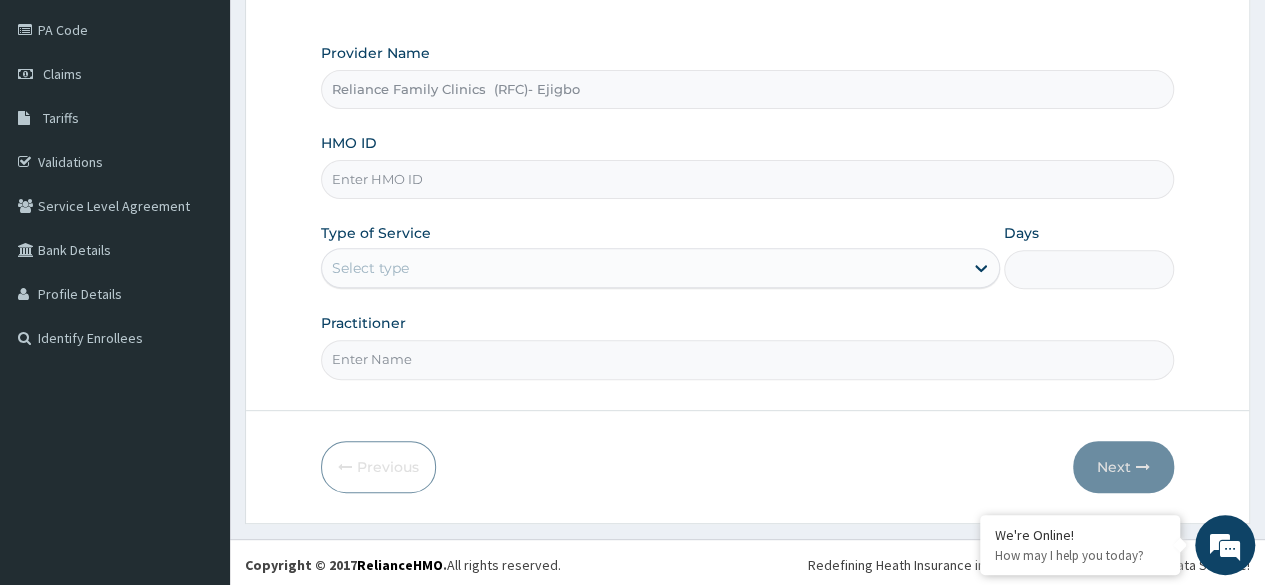 click on "HMO ID" at bounding box center [747, 179] 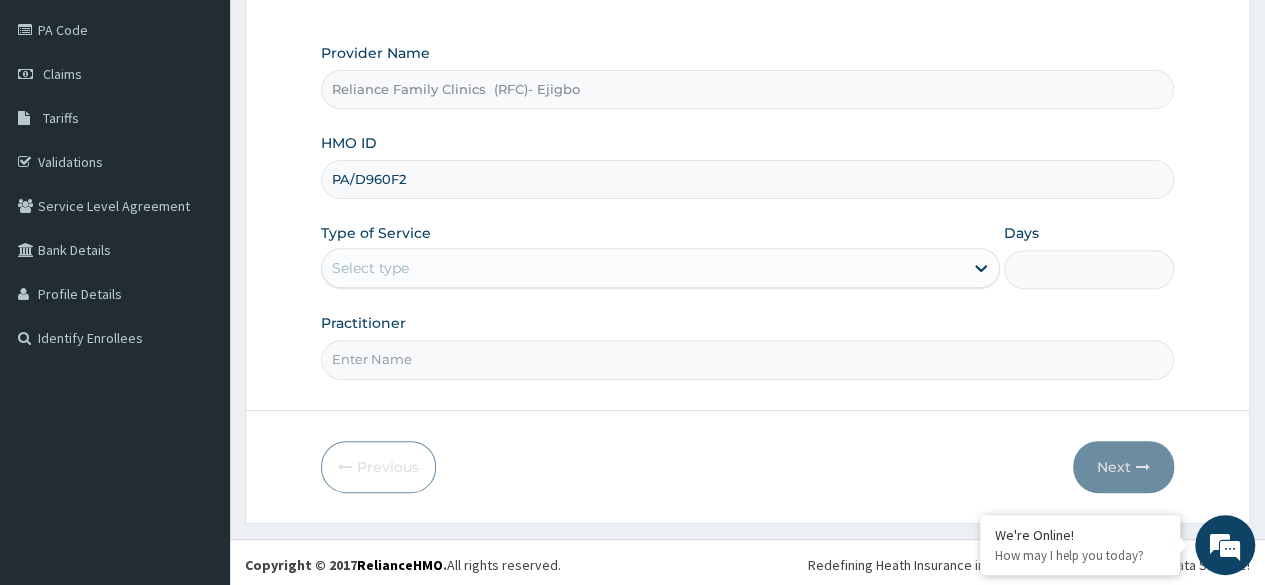 type on "PA/D960F2" 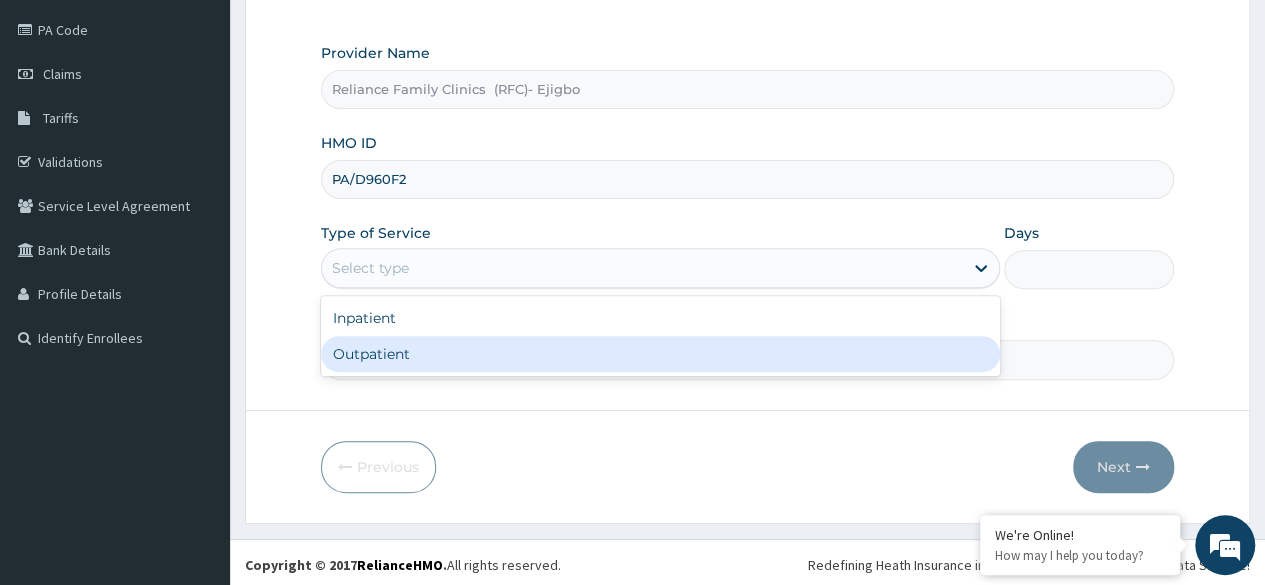 drag, startPoint x: 610, startPoint y: 249, endPoint x: 613, endPoint y: 335, distance: 86.05231 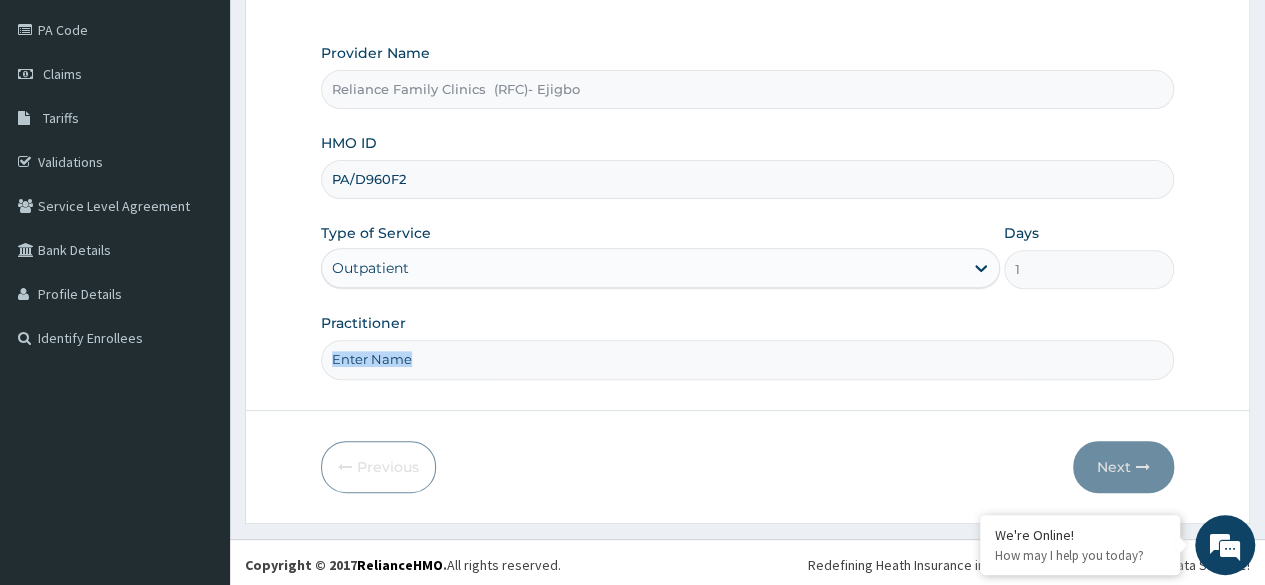 click on "Practitioner" at bounding box center (747, 346) 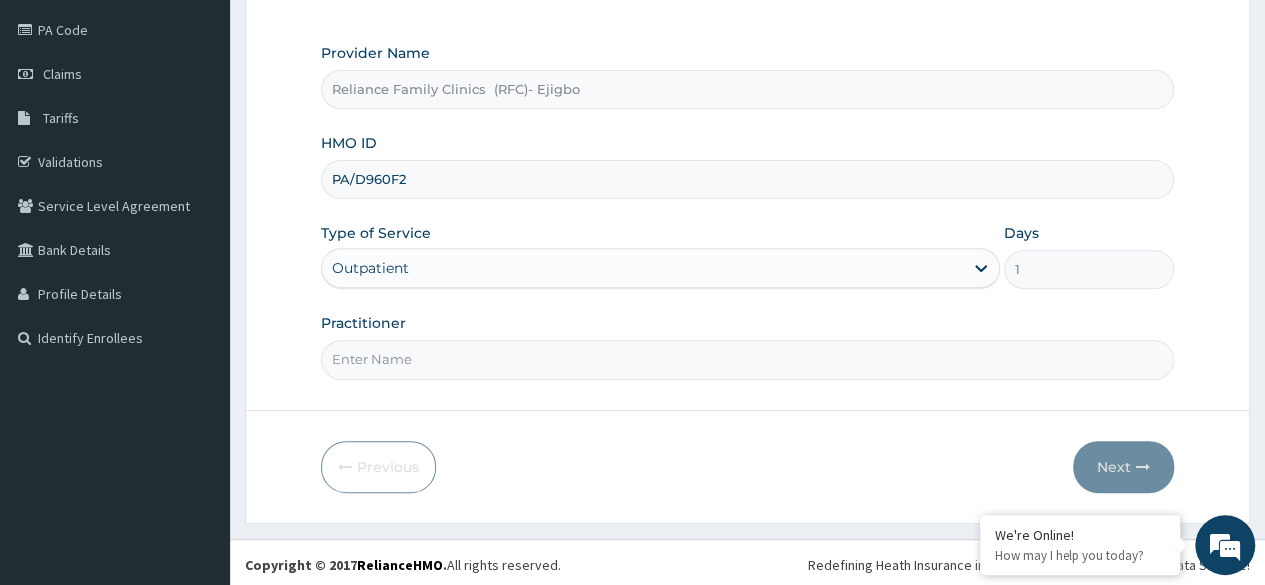 click on "Practitioner" at bounding box center (747, 359) 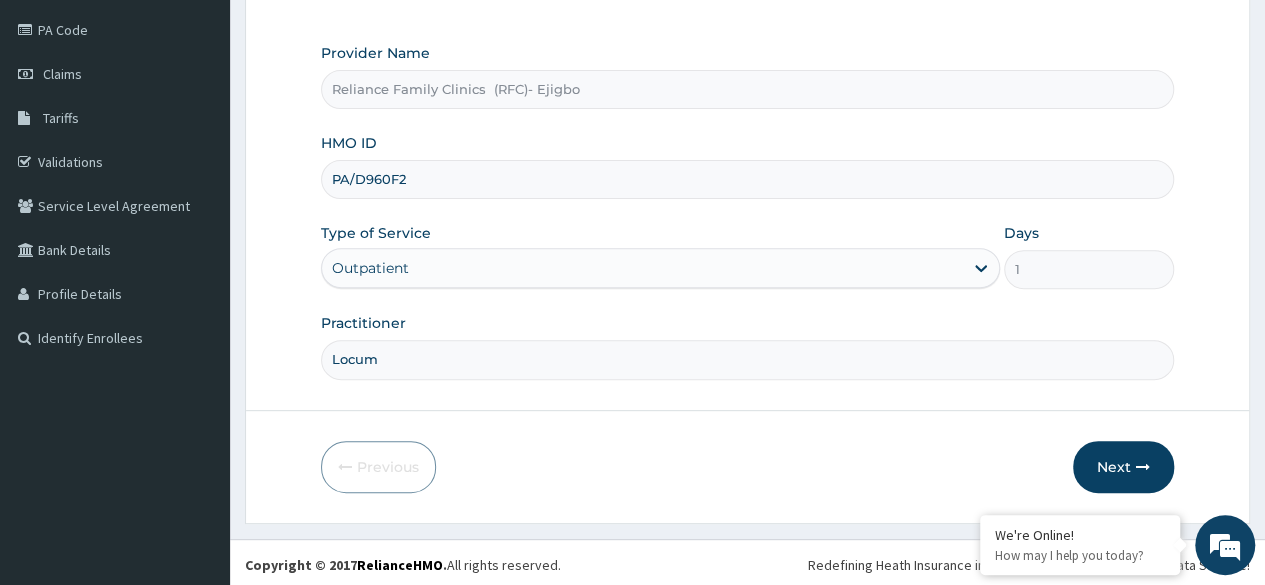 scroll, scrollTop: 0, scrollLeft: 0, axis: both 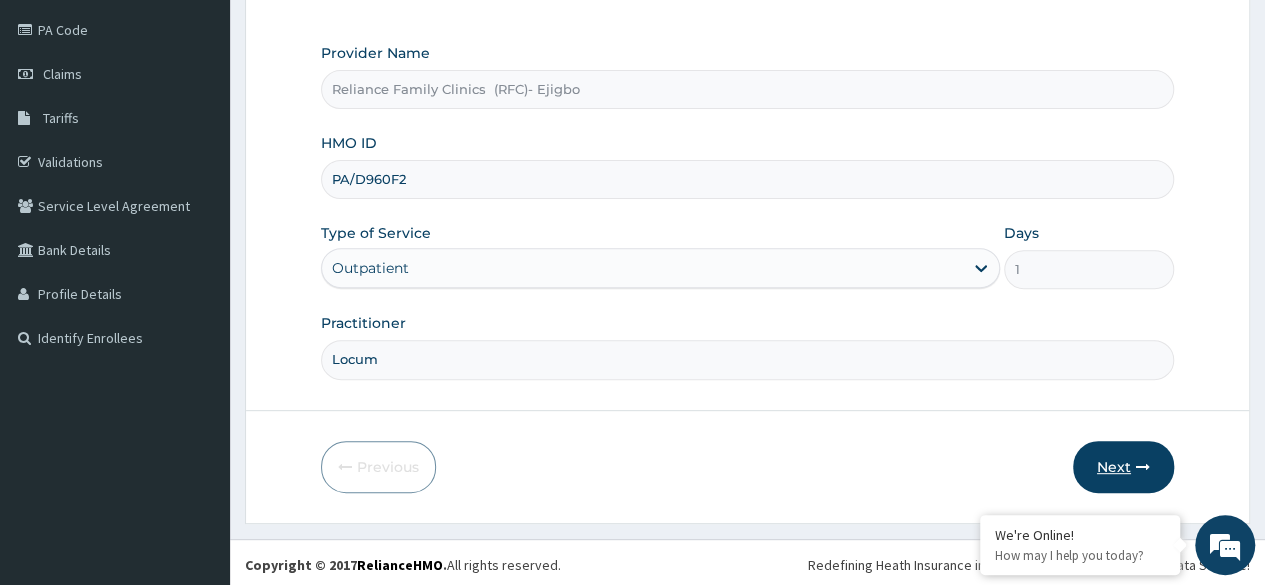 type on "Locum" 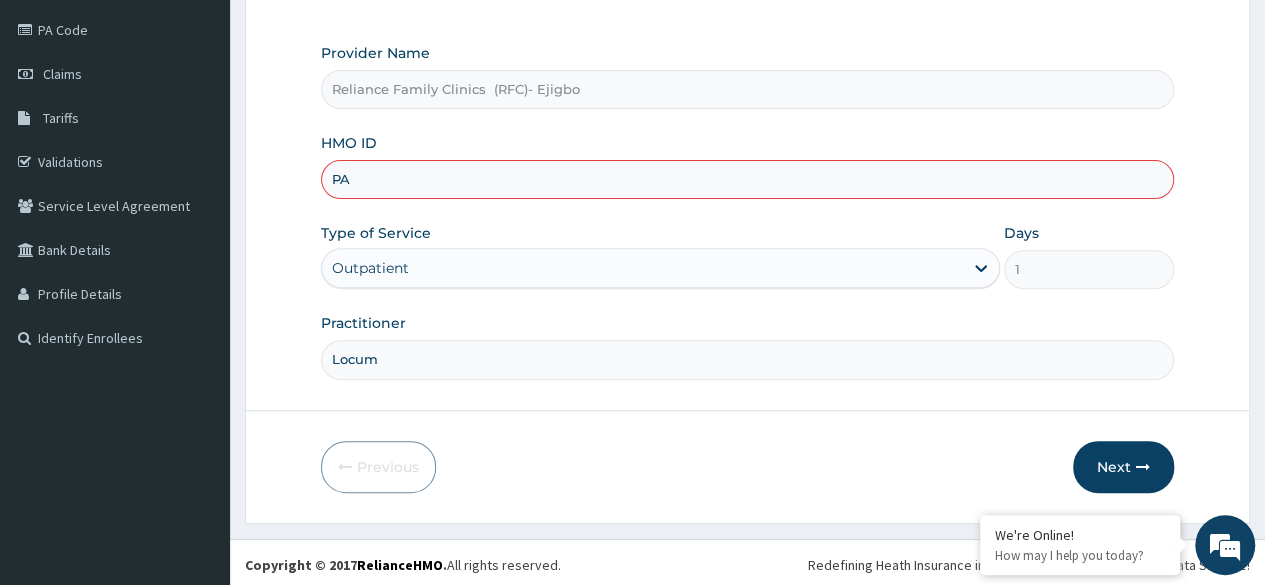 type on "P" 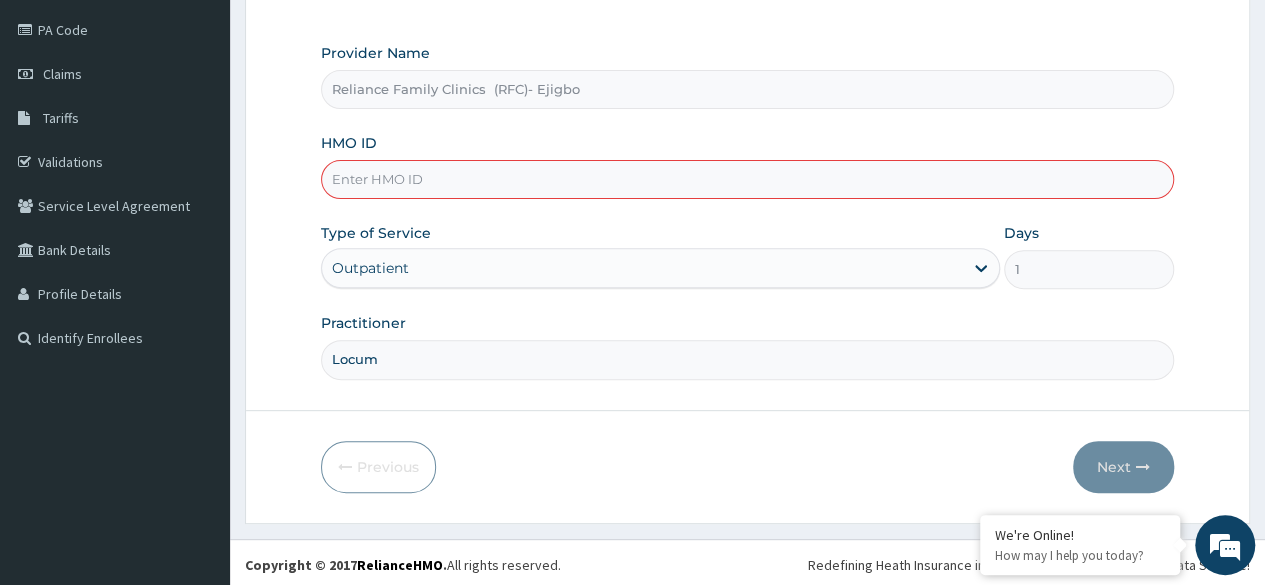 paste on "RFC/10135/B" 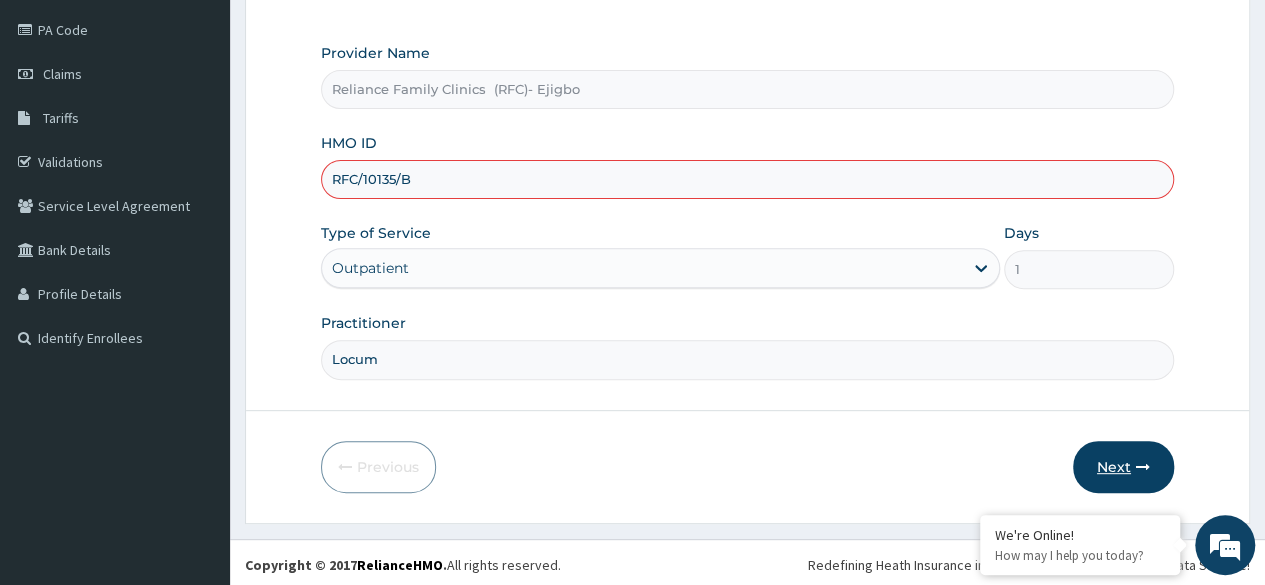 type on "RFC/10135/B" 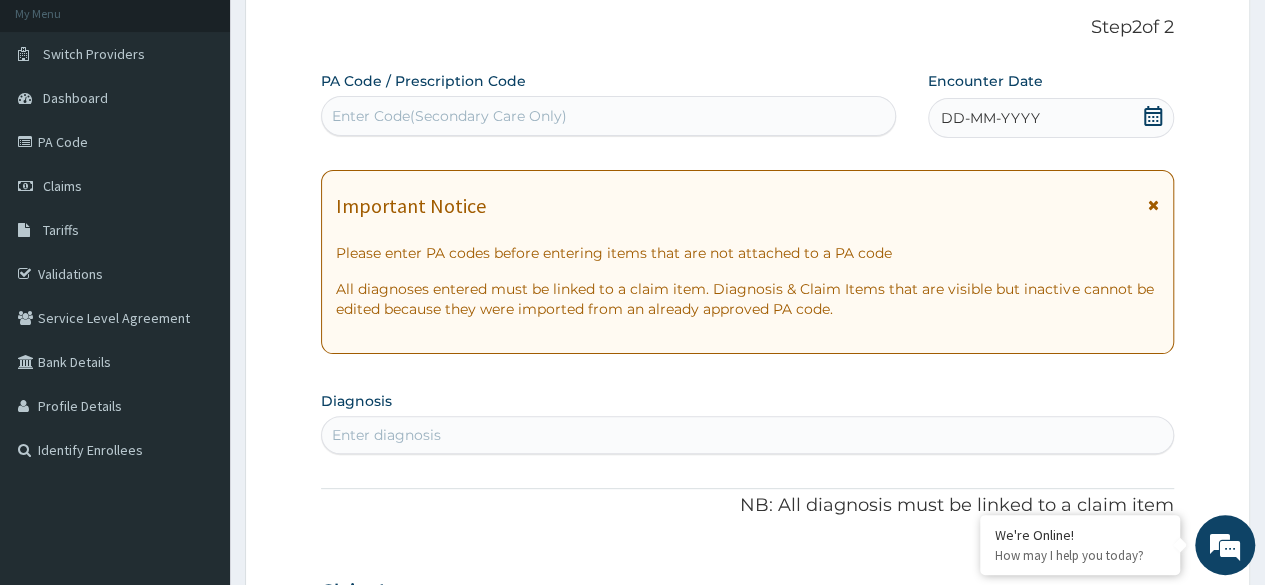 scroll, scrollTop: 118, scrollLeft: 0, axis: vertical 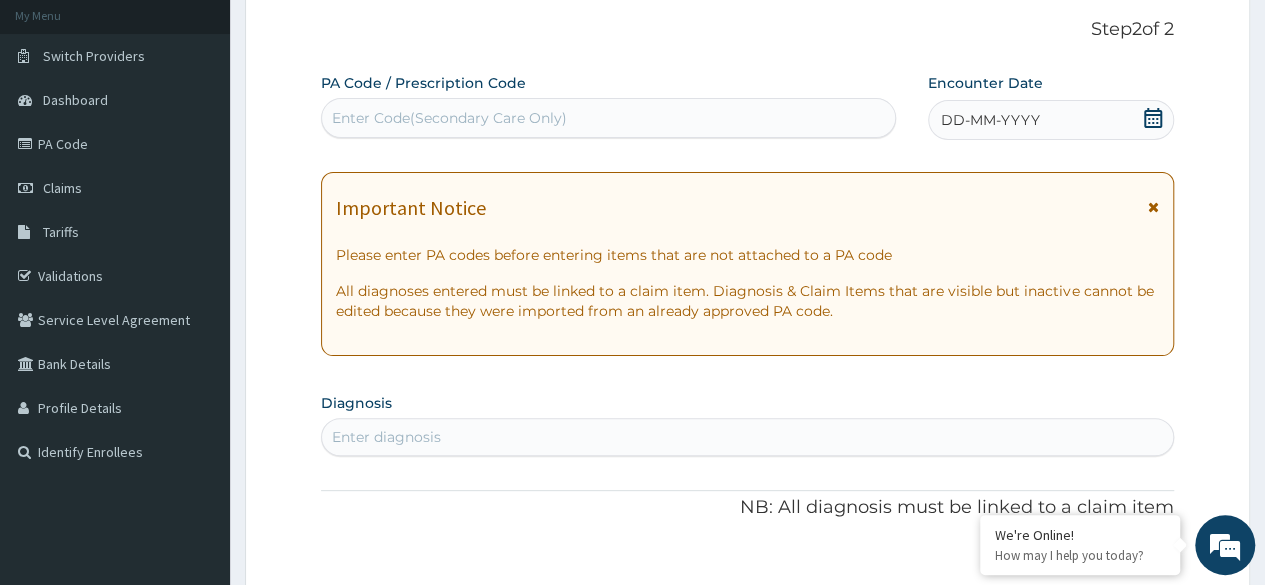 click on "Enter Code(Secondary Care Only)" at bounding box center (608, 118) 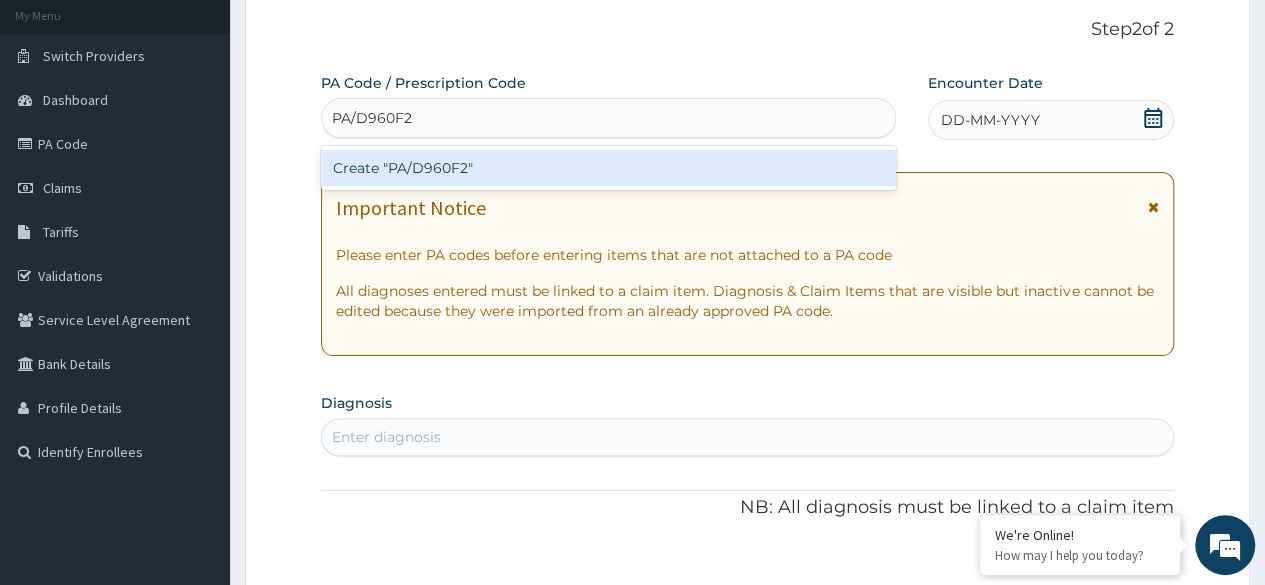 type on "PA/D960F2" 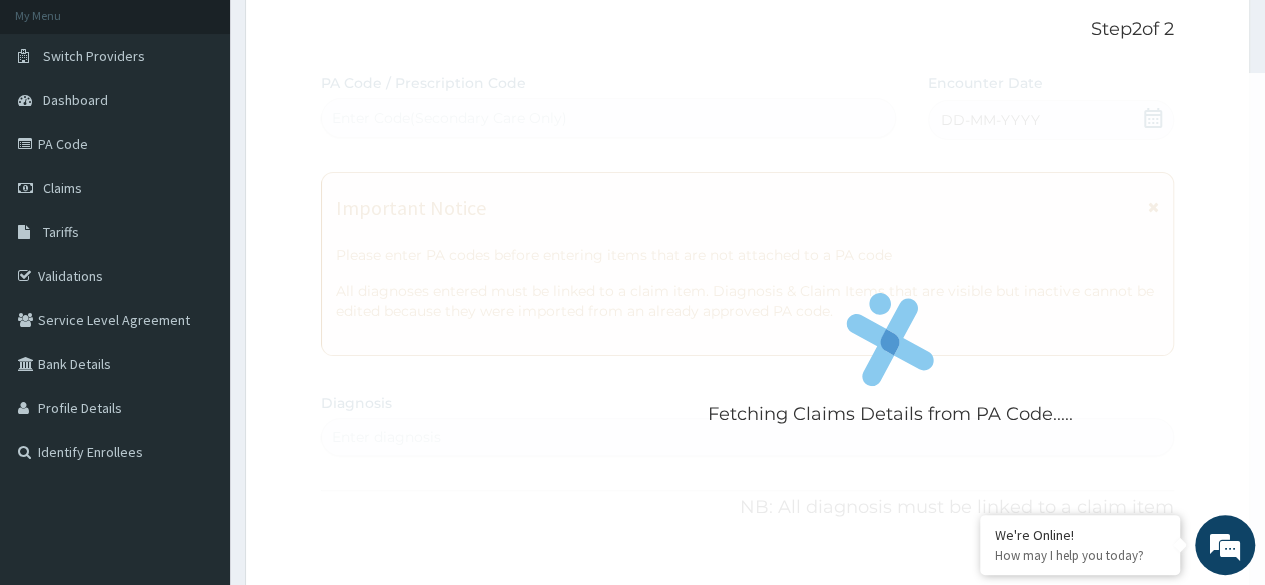 click on "Fetching Claims Details from PA Code..... PA Code / Prescription Code Enter Code(Secondary Care Only) Encounter Date DD-MM-YYYY Important Notice Please enter PA codes before entering items that are not attached to a PA code   All diagnoses entered must be linked to a claim item. Diagnosis & Claim Items that are visible but inactive cannot be edited because they were imported from an already approved PA code. Diagnosis Enter diagnosis NB: All diagnosis must be linked to a claim item Claim Items No claim item Types Select Type Item Select Item Pair Diagnosis Select Diagnosis Unit Price 0 Add Comment" at bounding box center (747, 590) 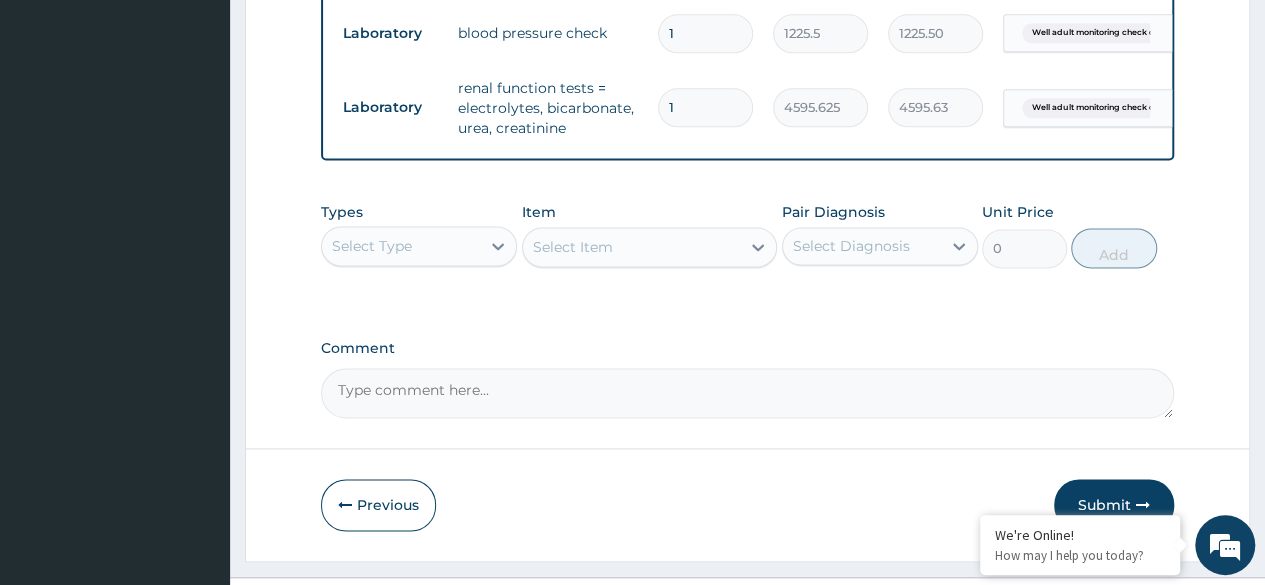 scroll, scrollTop: 1339, scrollLeft: 0, axis: vertical 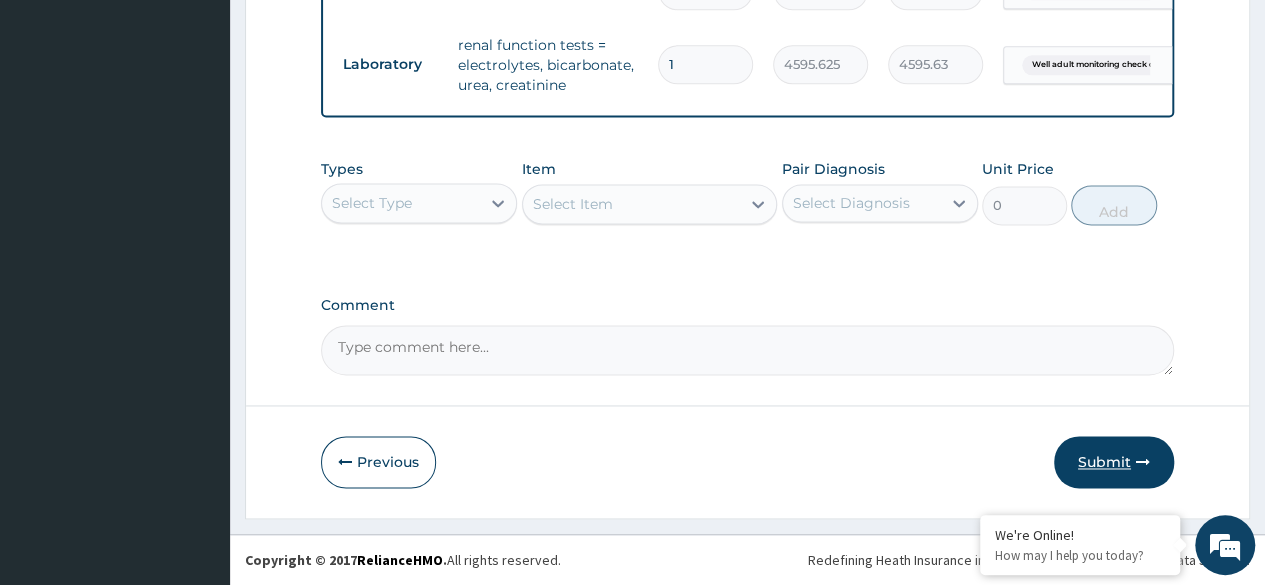 click on "Submit" at bounding box center (1114, 462) 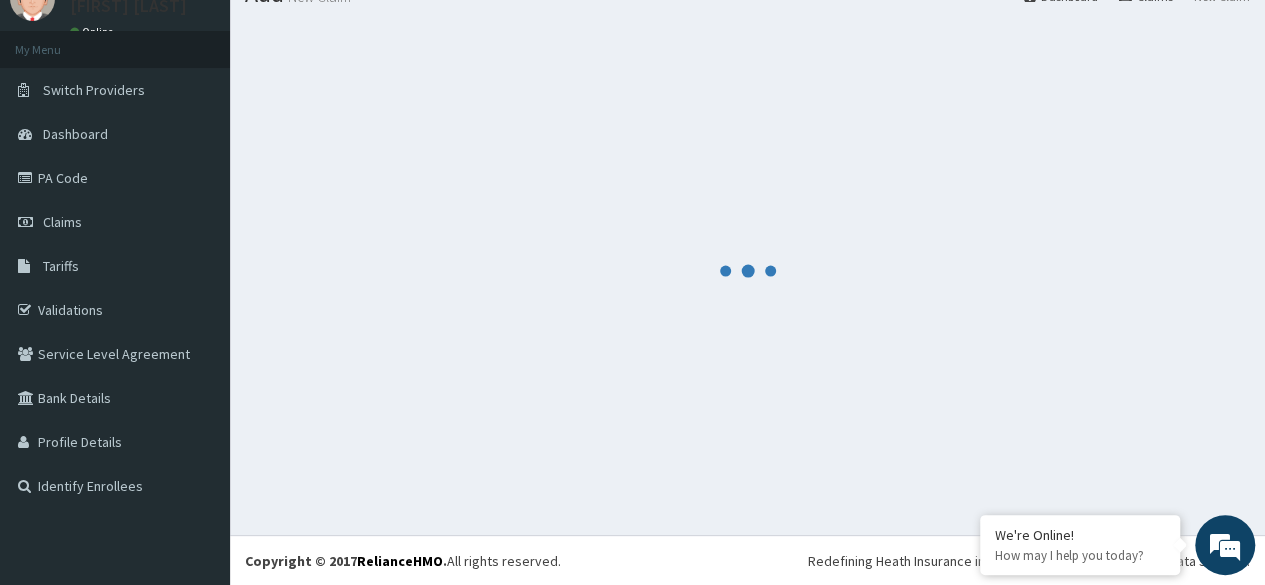 scroll, scrollTop: 1339, scrollLeft: 0, axis: vertical 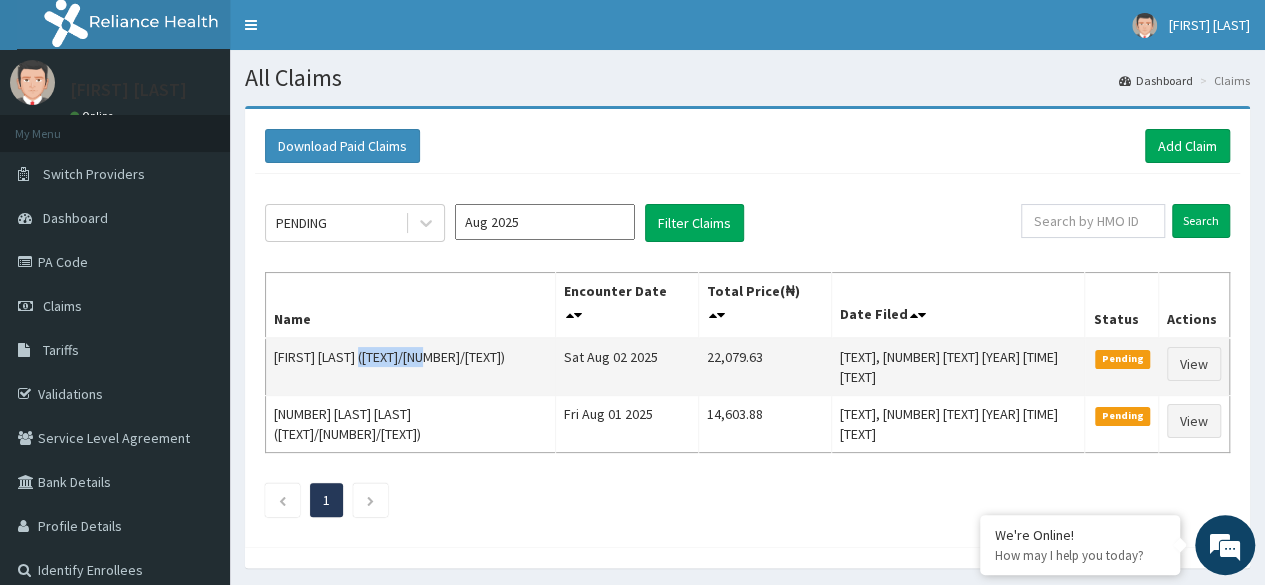 copy on "RFC/10135/B" 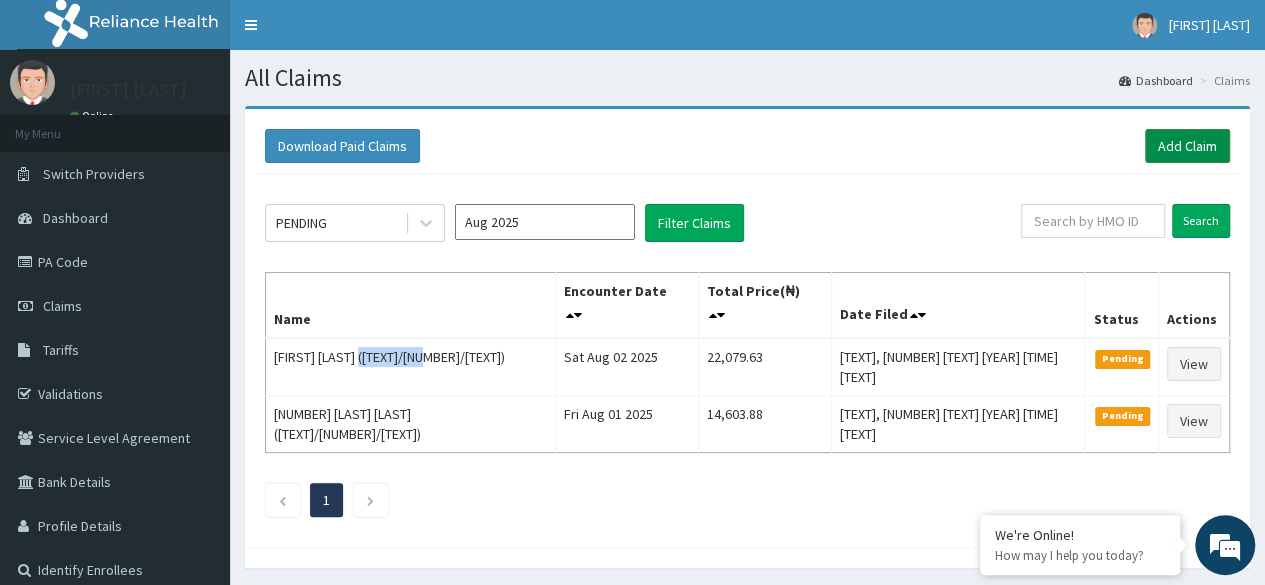 click on "Add Claim" at bounding box center [1187, 146] 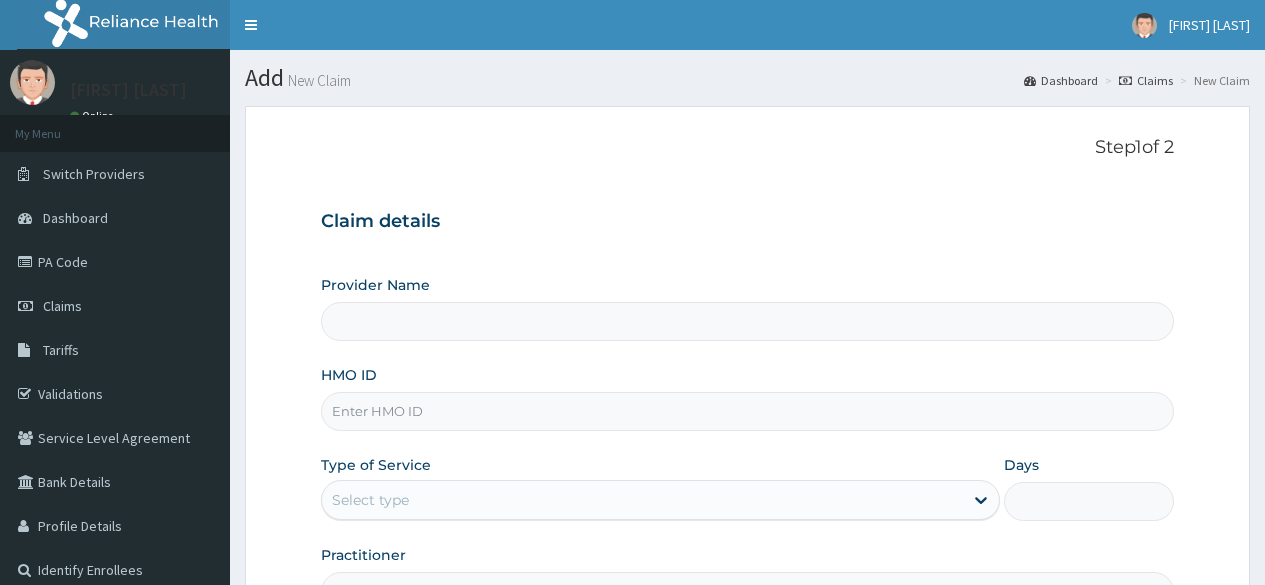 scroll, scrollTop: 0, scrollLeft: 0, axis: both 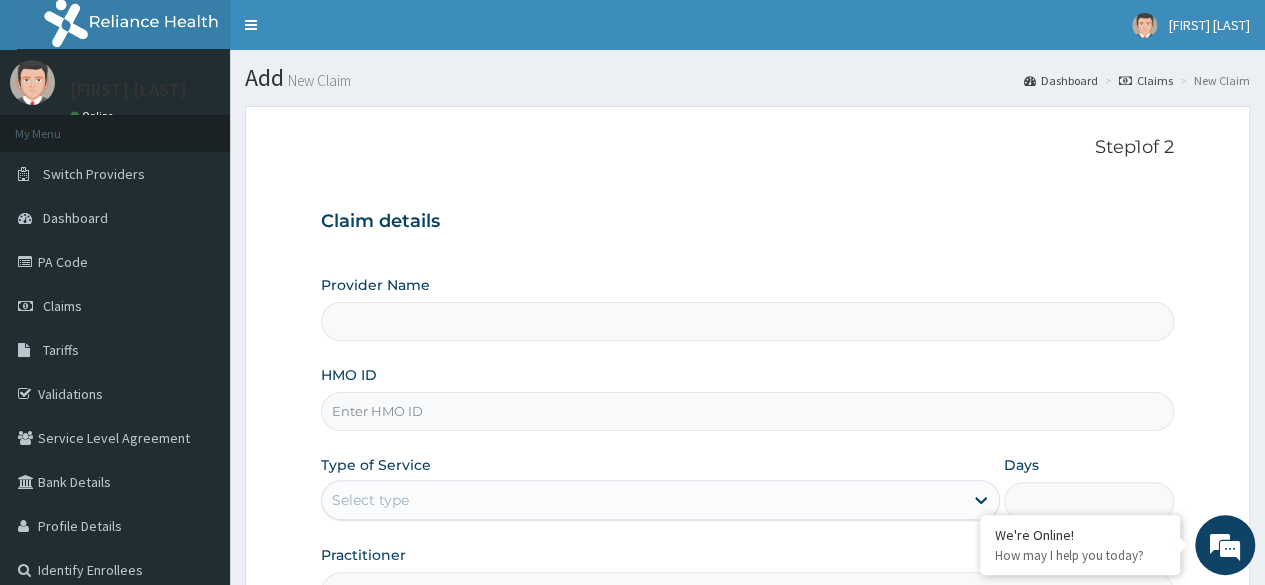 click on "HMO ID" at bounding box center (747, 411) 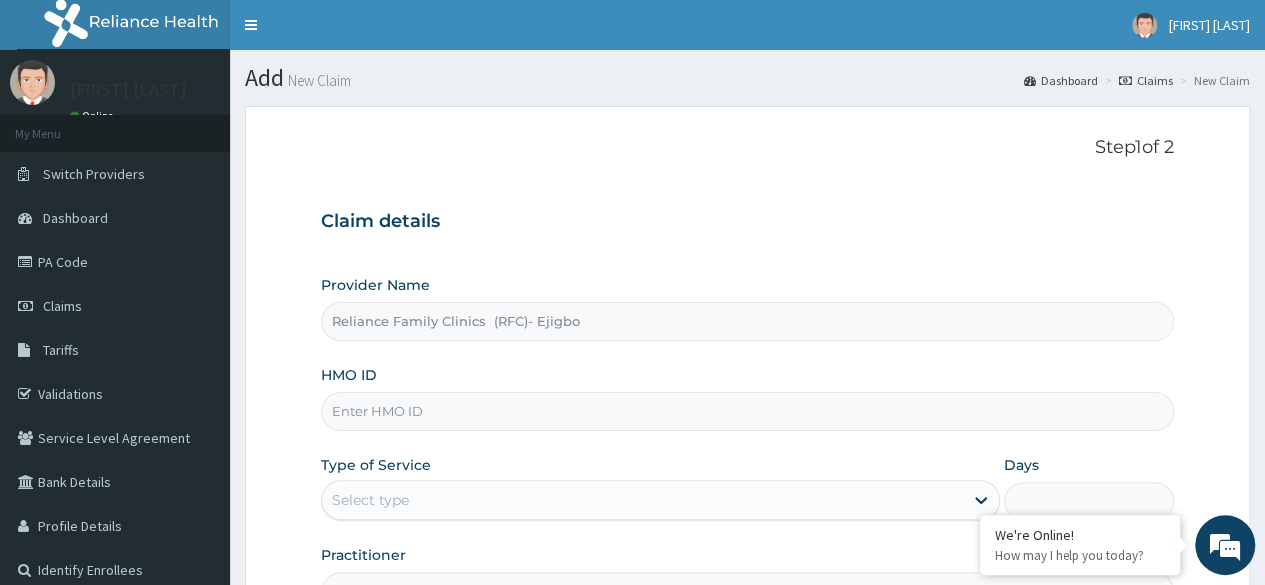 paste on "RFC/10135/B" 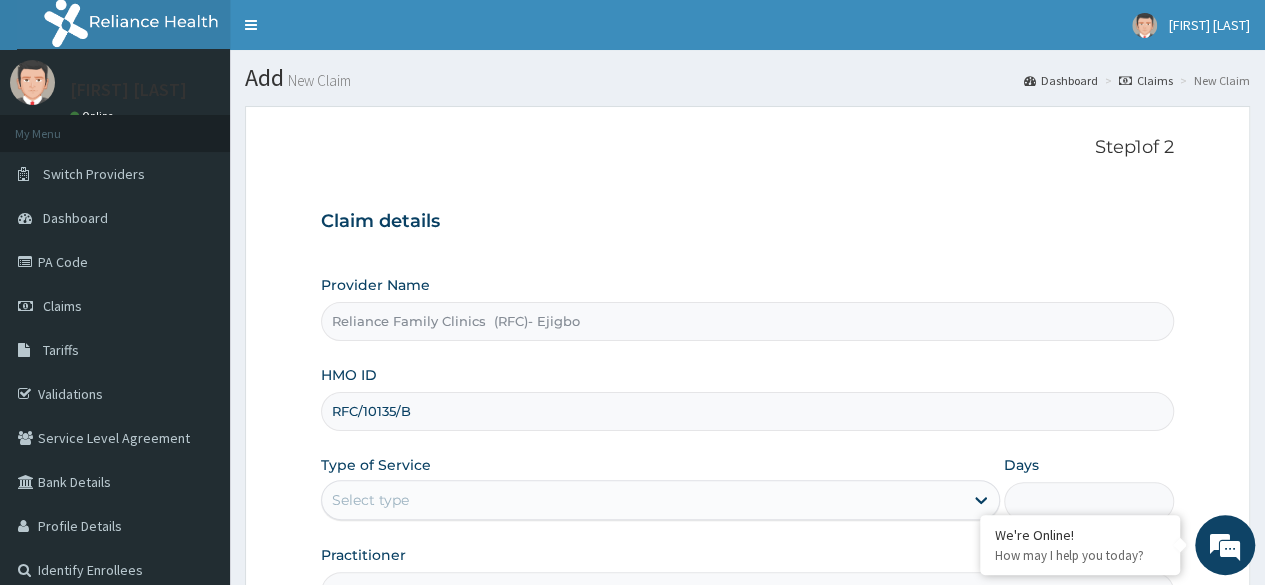 scroll, scrollTop: 232, scrollLeft: 0, axis: vertical 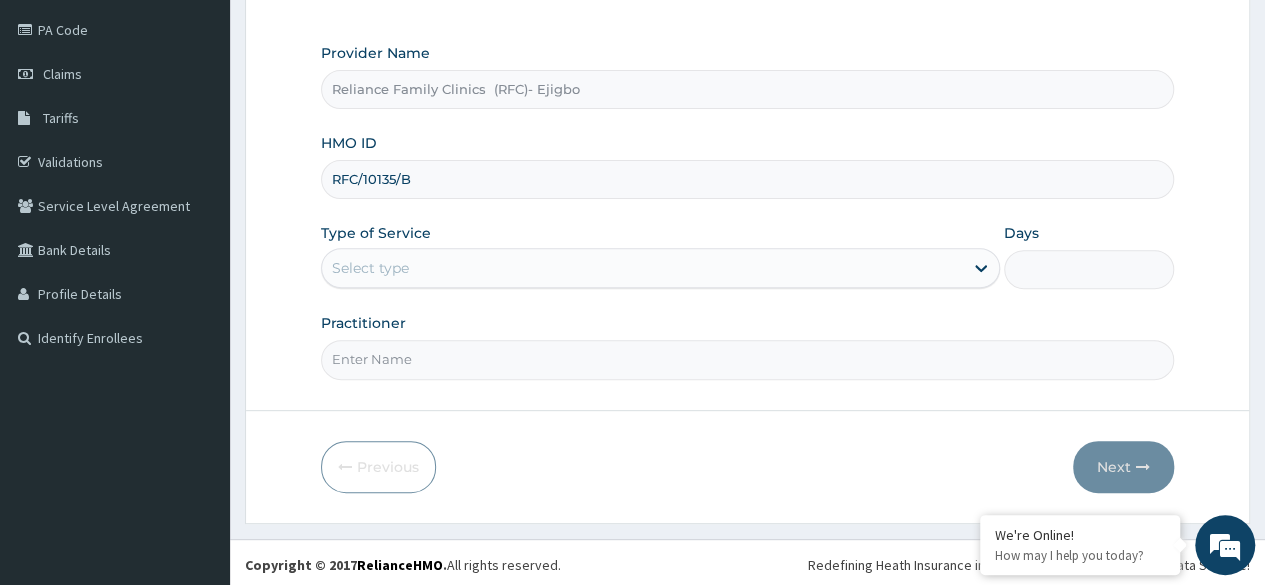 type on "RFC/10135/B" 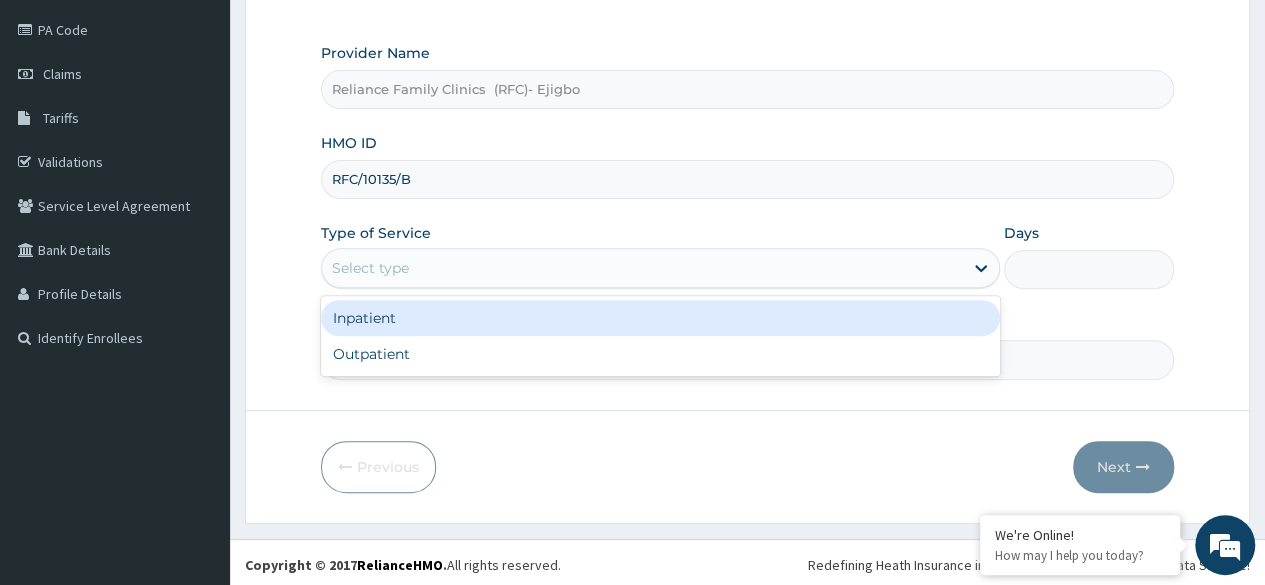 drag, startPoint x: 575, startPoint y: 275, endPoint x: 568, endPoint y: 352, distance: 77.31753 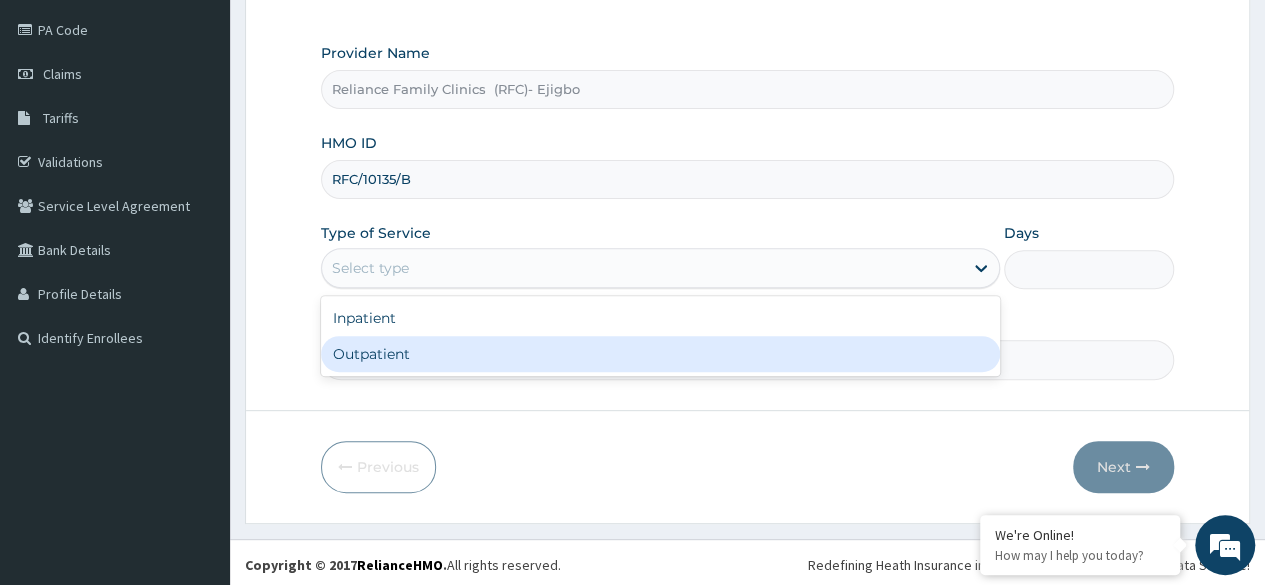 click on "Outpatient" at bounding box center [660, 354] 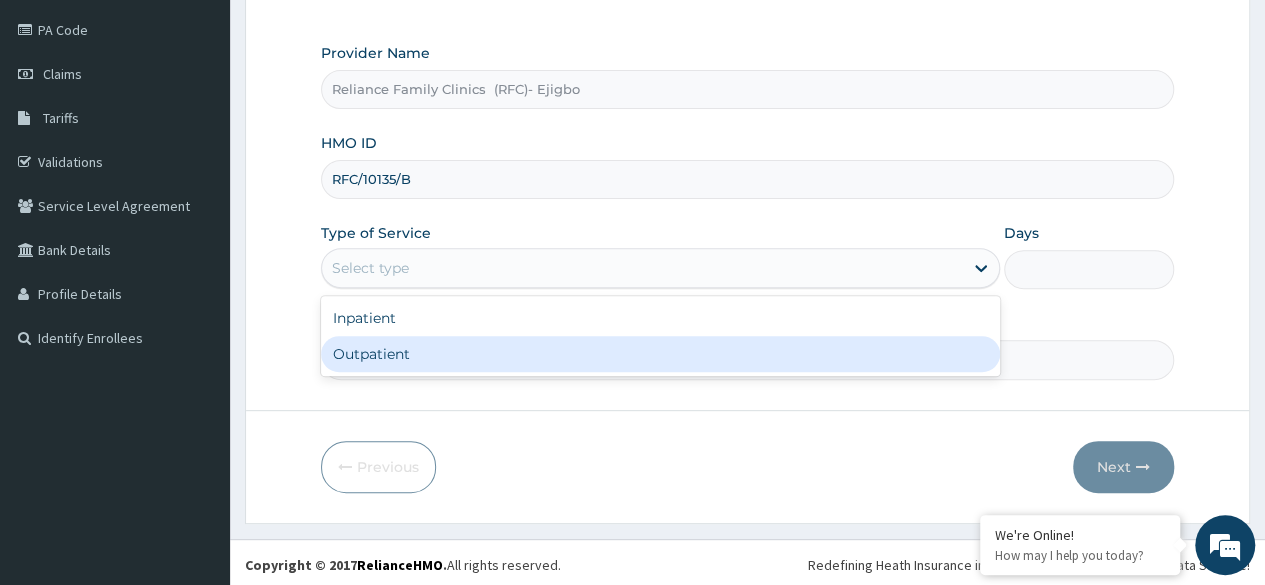 type on "1" 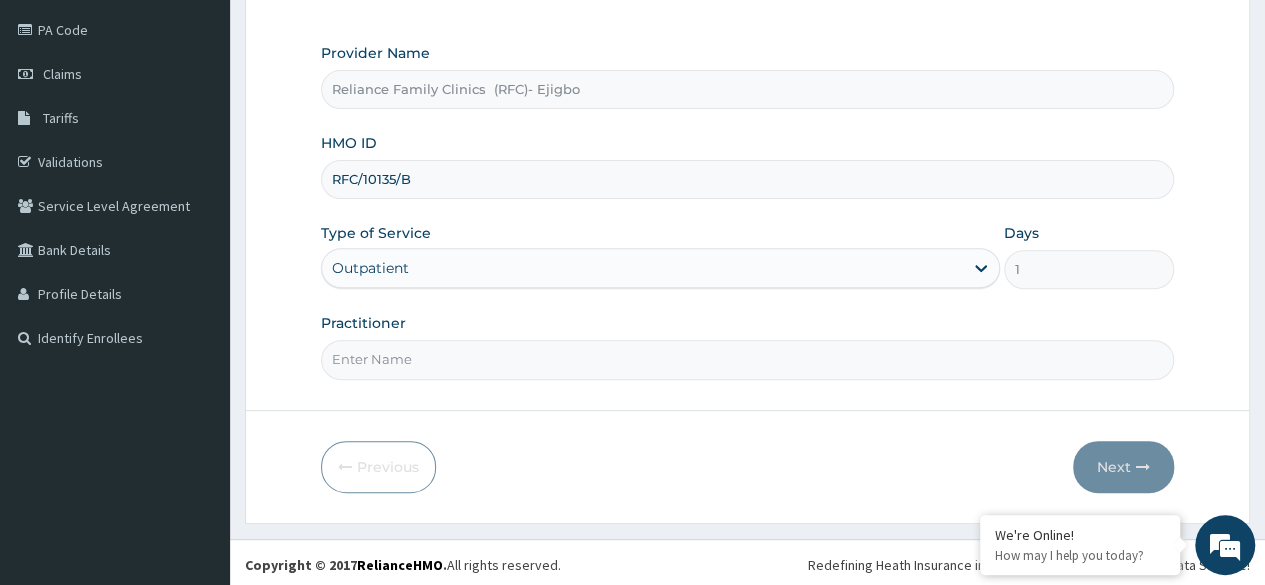 click on "Practitioner" at bounding box center (747, 359) 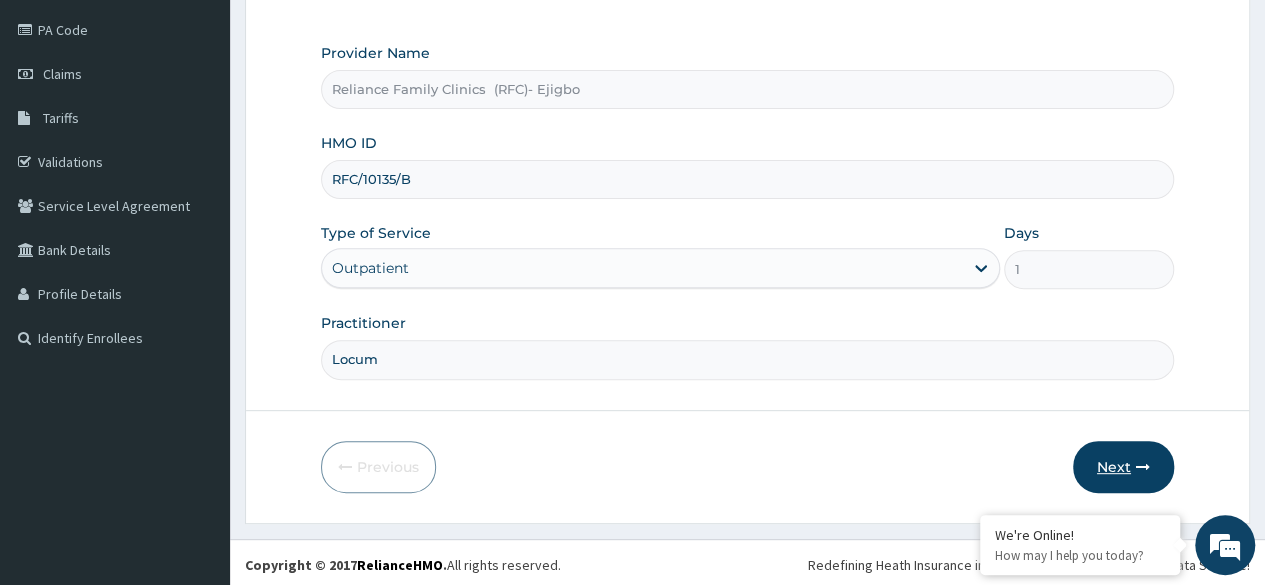 type on "Locum" 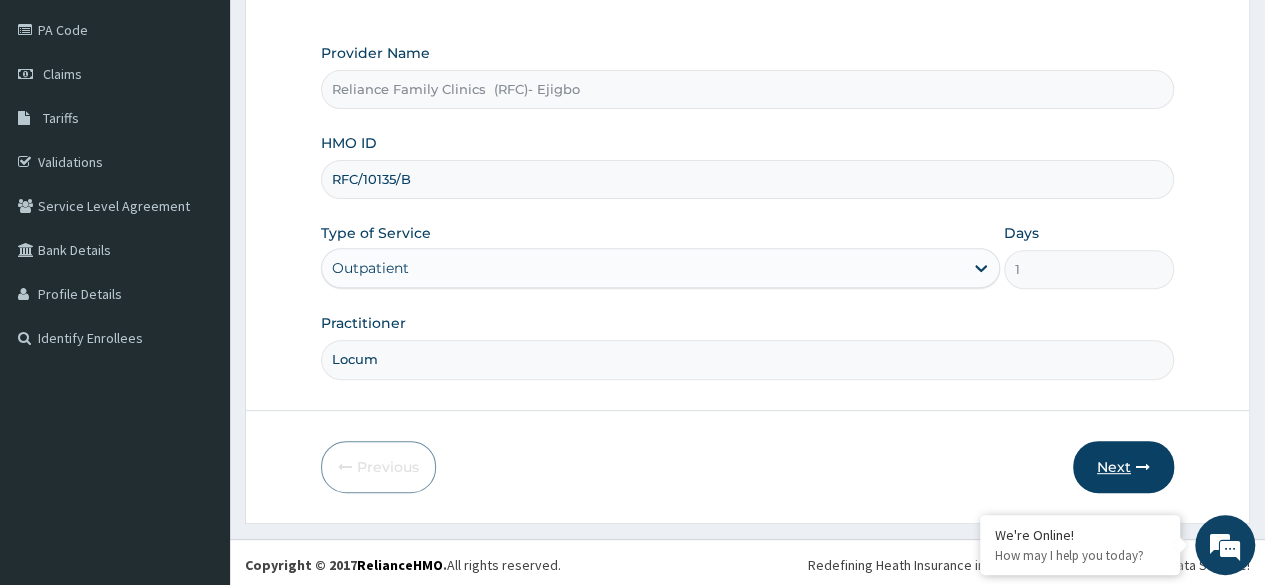 click on "Next" at bounding box center (1123, 467) 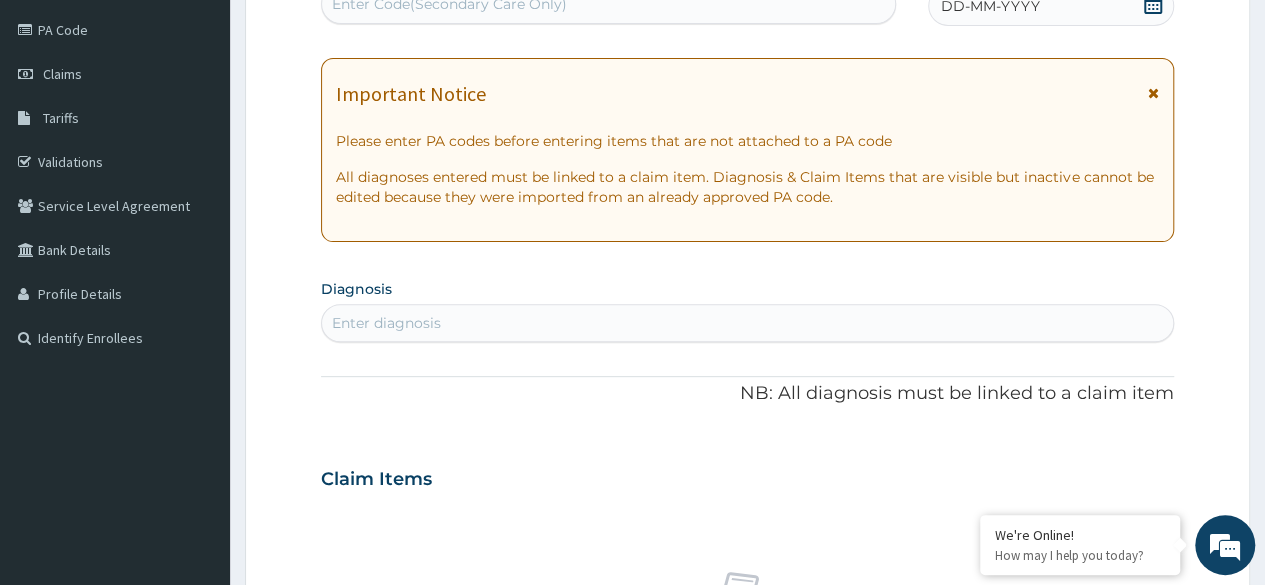 scroll, scrollTop: 0, scrollLeft: 0, axis: both 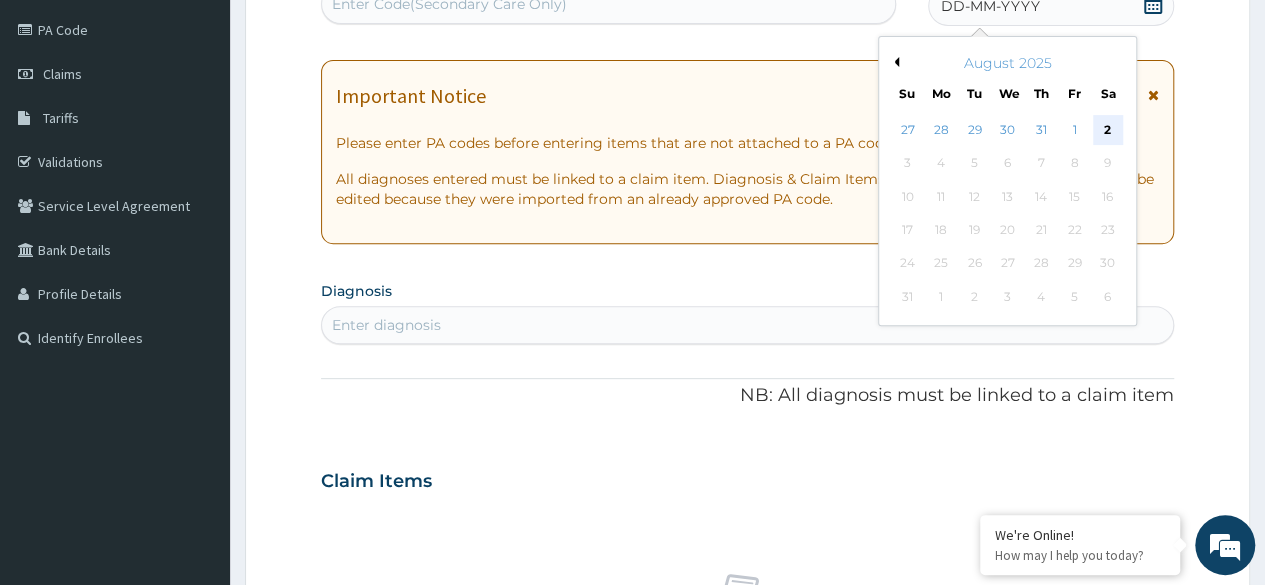 click on "2" at bounding box center [1107, 130] 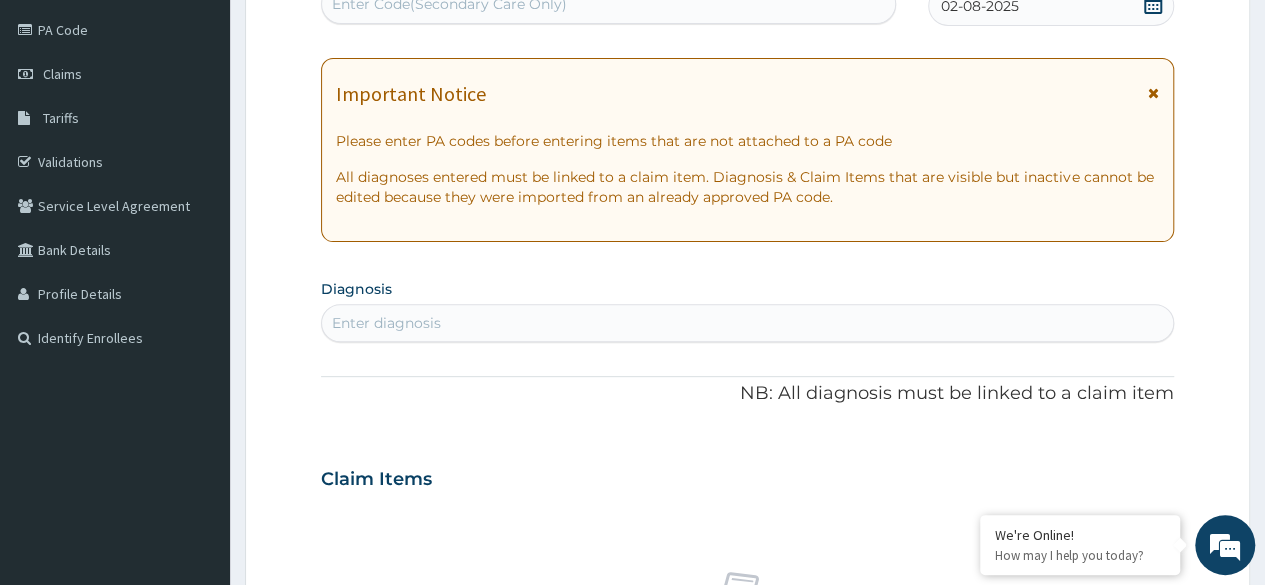 click on "Enter diagnosis" at bounding box center (747, 323) 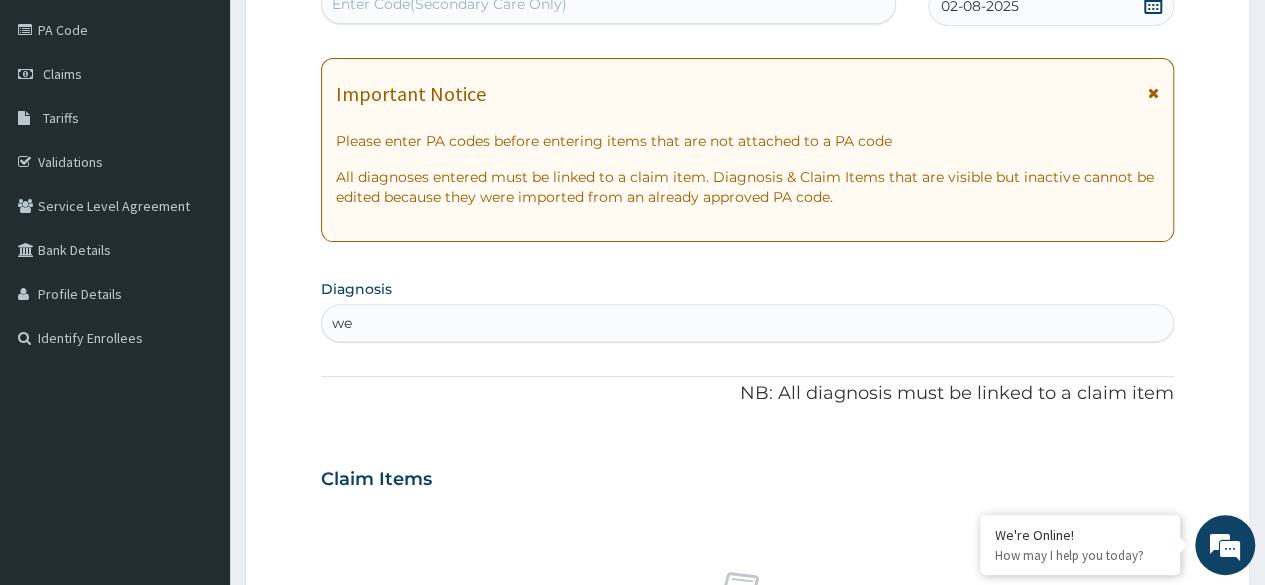 type on "w" 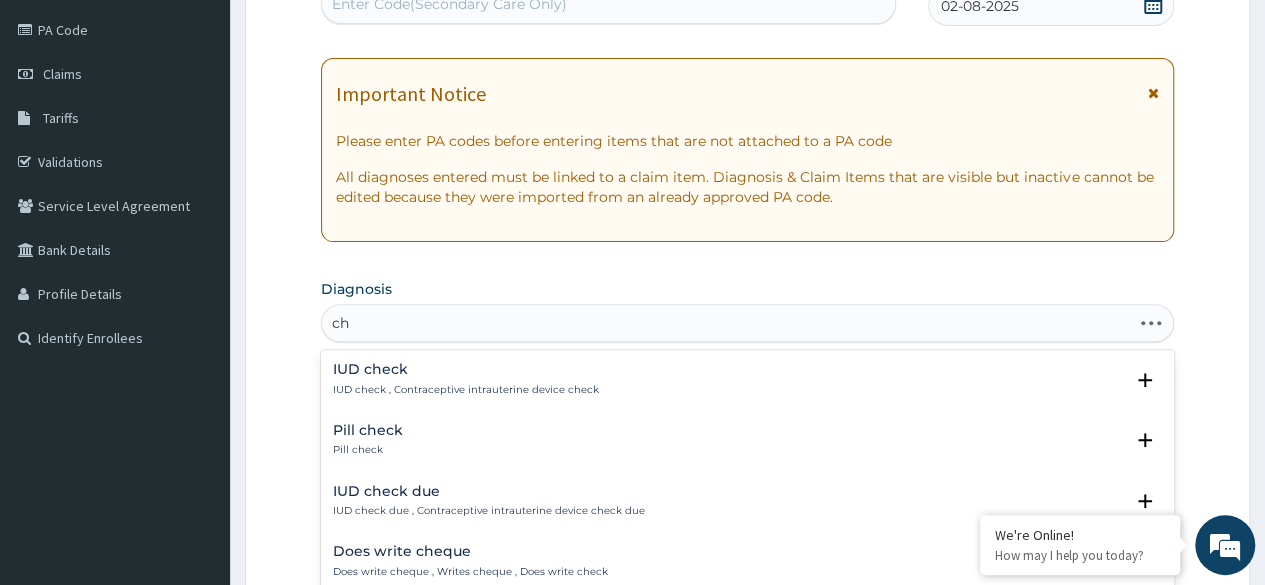 type on "c" 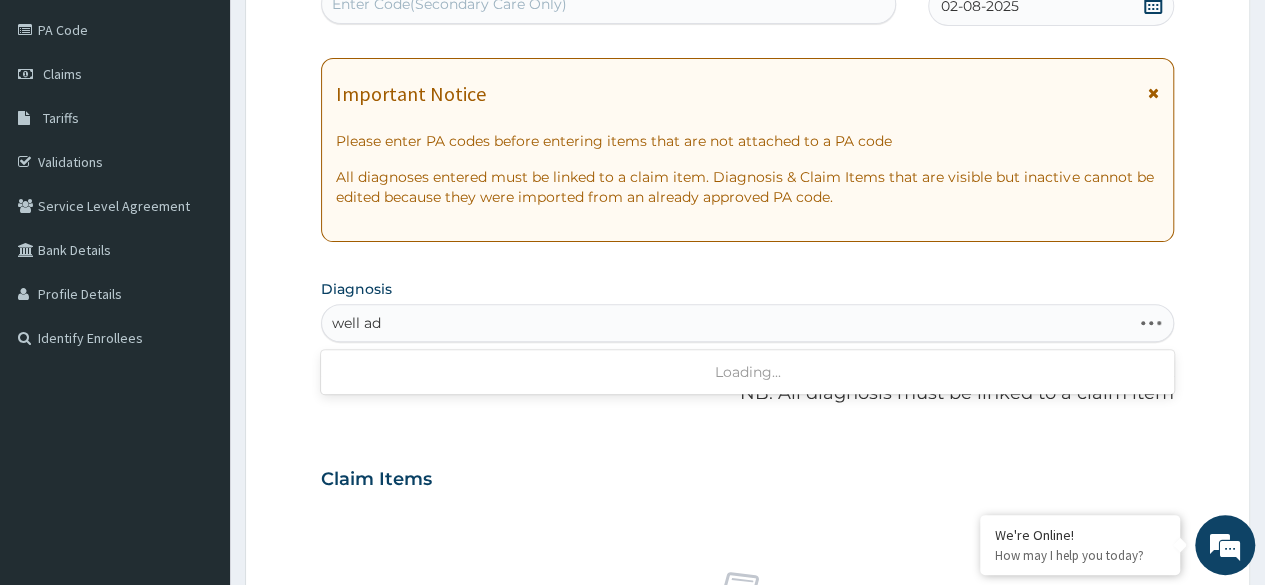 type on "well adu" 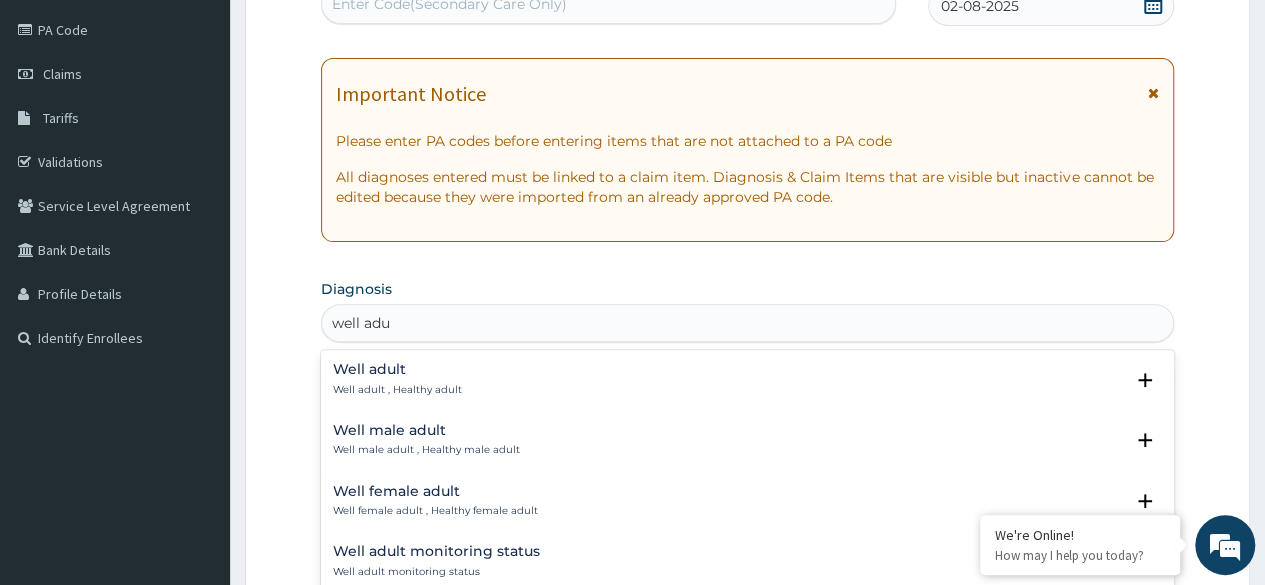 click on "Well male adult" at bounding box center (426, 430) 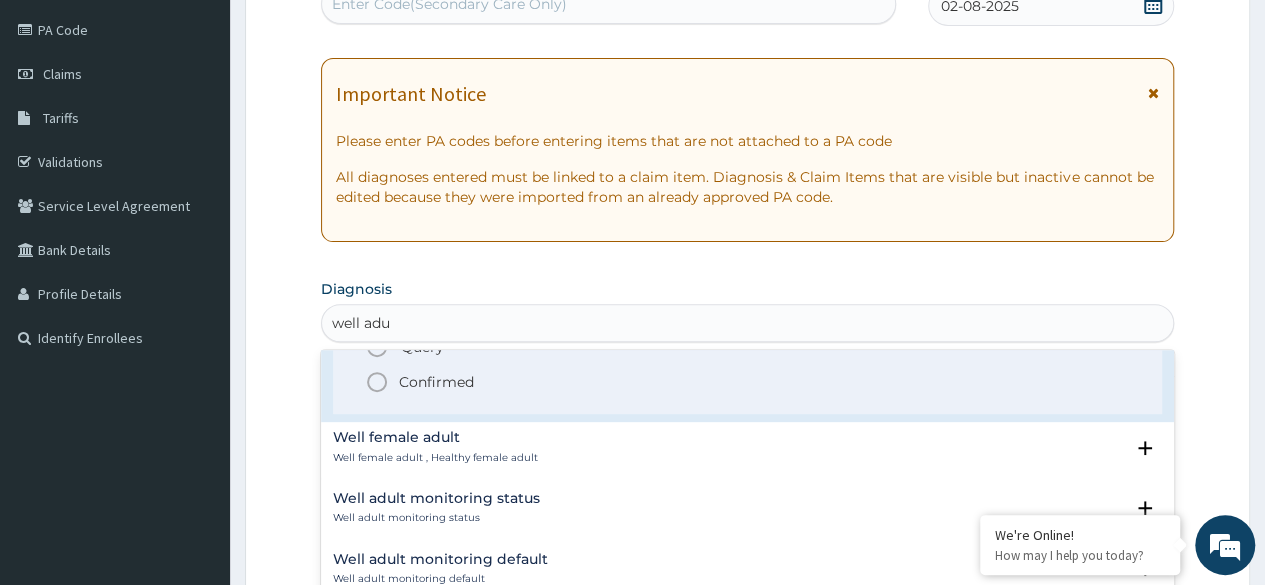 scroll, scrollTop: 182, scrollLeft: 0, axis: vertical 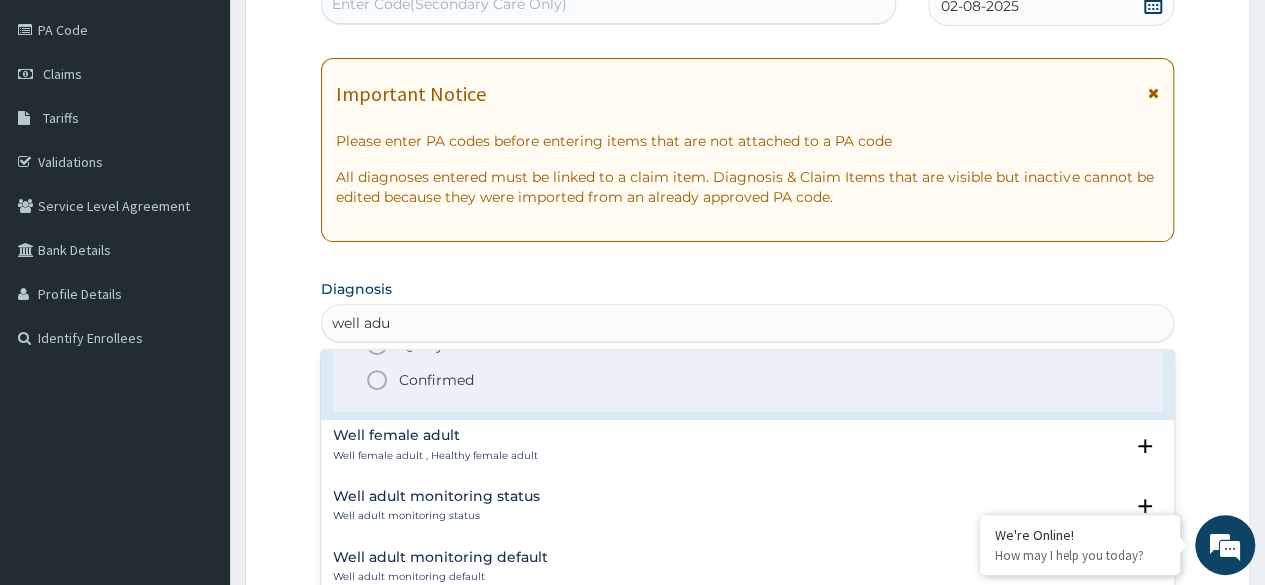 click on "Confirmed" at bounding box center [436, 380] 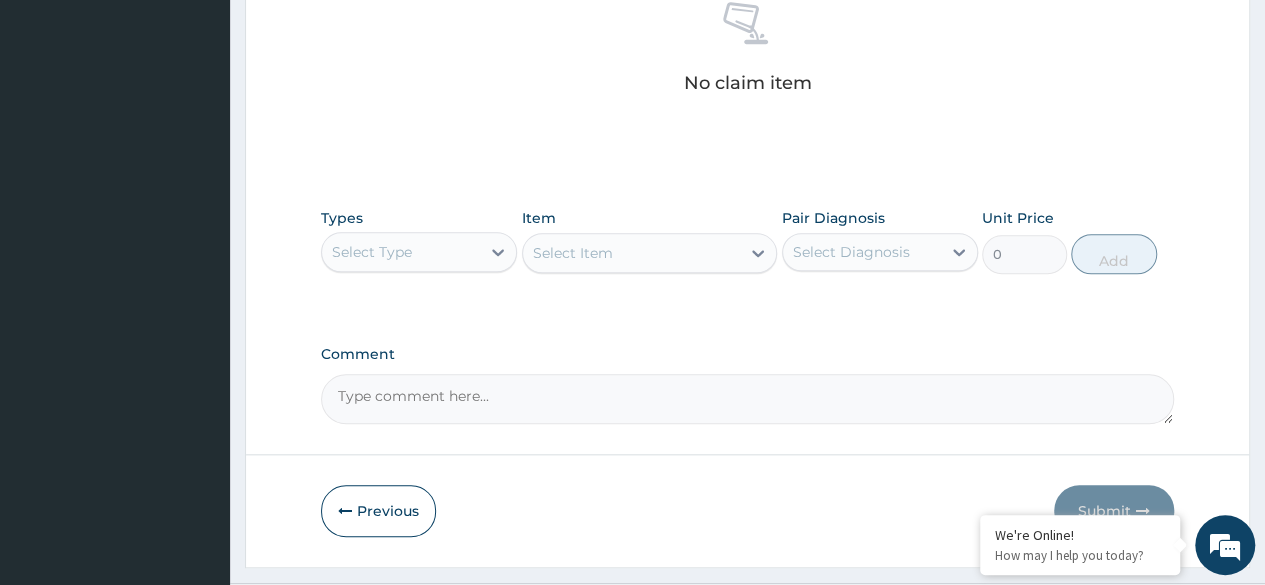 scroll, scrollTop: 812, scrollLeft: 0, axis: vertical 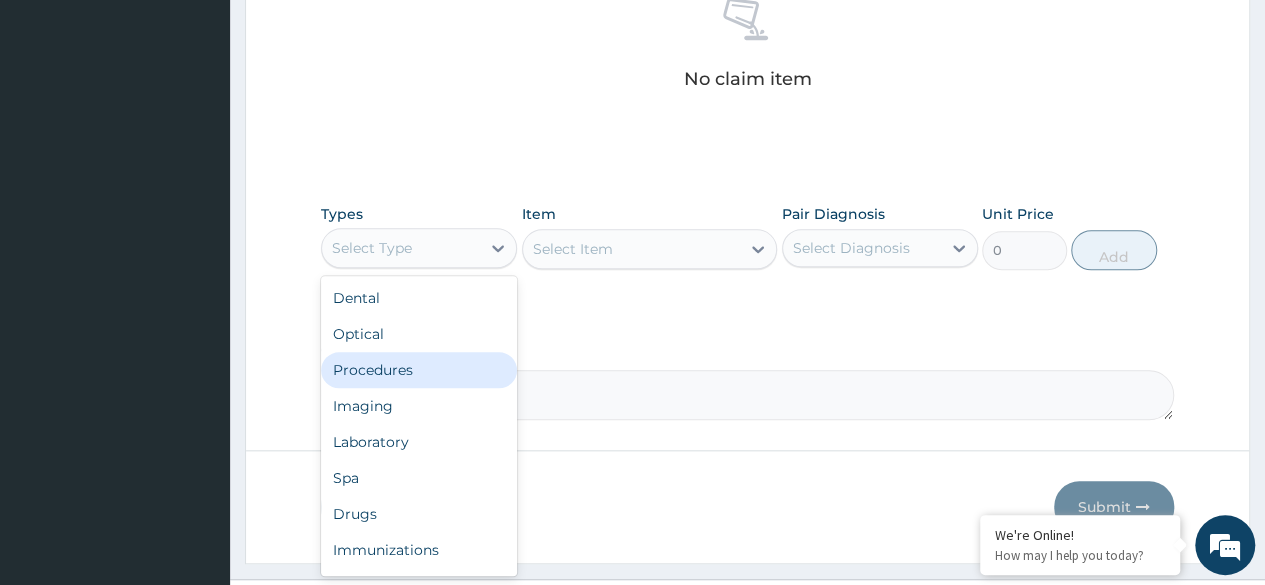 drag, startPoint x: 441, startPoint y: 228, endPoint x: 421, endPoint y: 368, distance: 141.42136 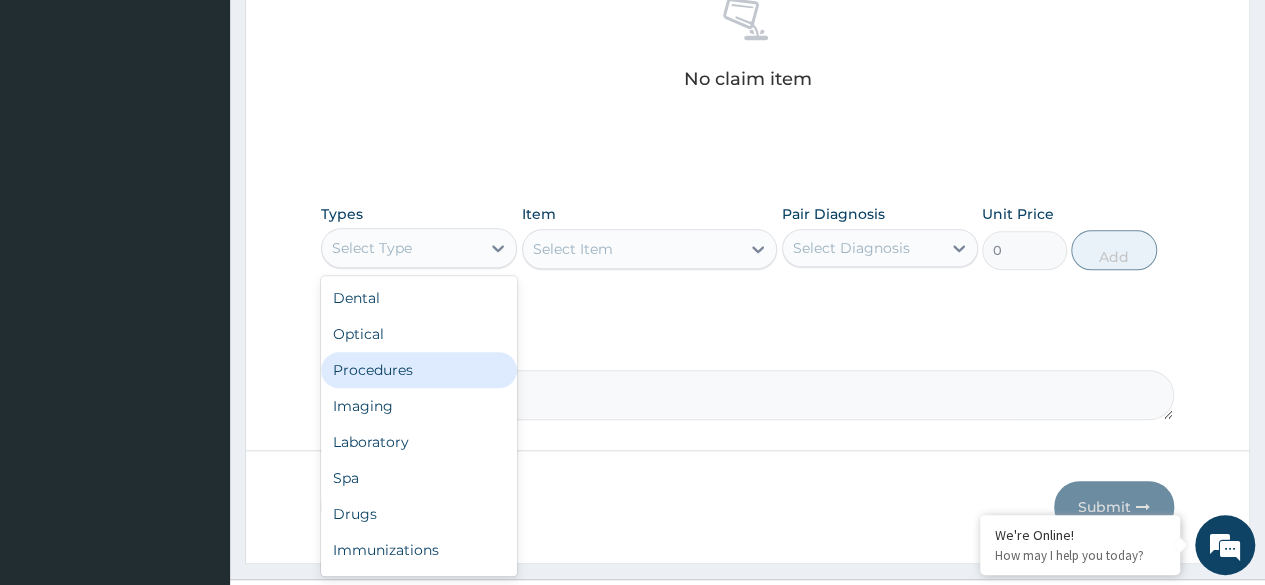 click on "option Procedures focused, 3 of 10. 10 results available. Use Up and Down to choose options, press Enter to select the currently focused option, press Escape to exit the menu, press Tab to select the option and exit the menu. Select Type Dental Optical Procedures Imaging Laboratory Spa Drugs Immunizations Others Gym" at bounding box center [419, 248] 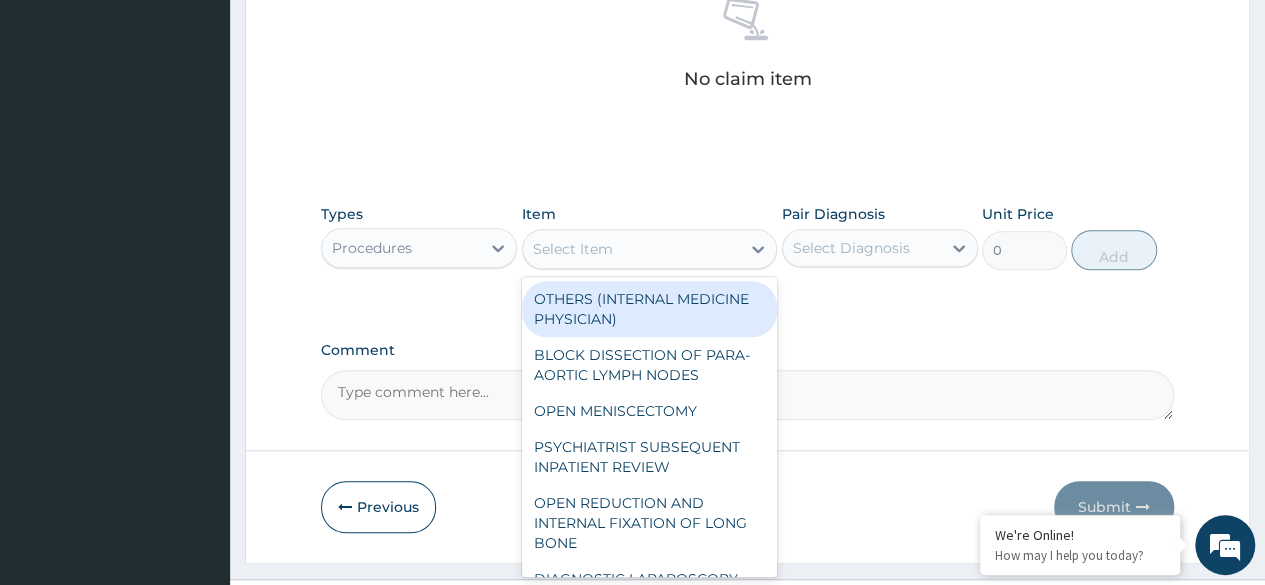 click on "Select Item" at bounding box center (632, 249) 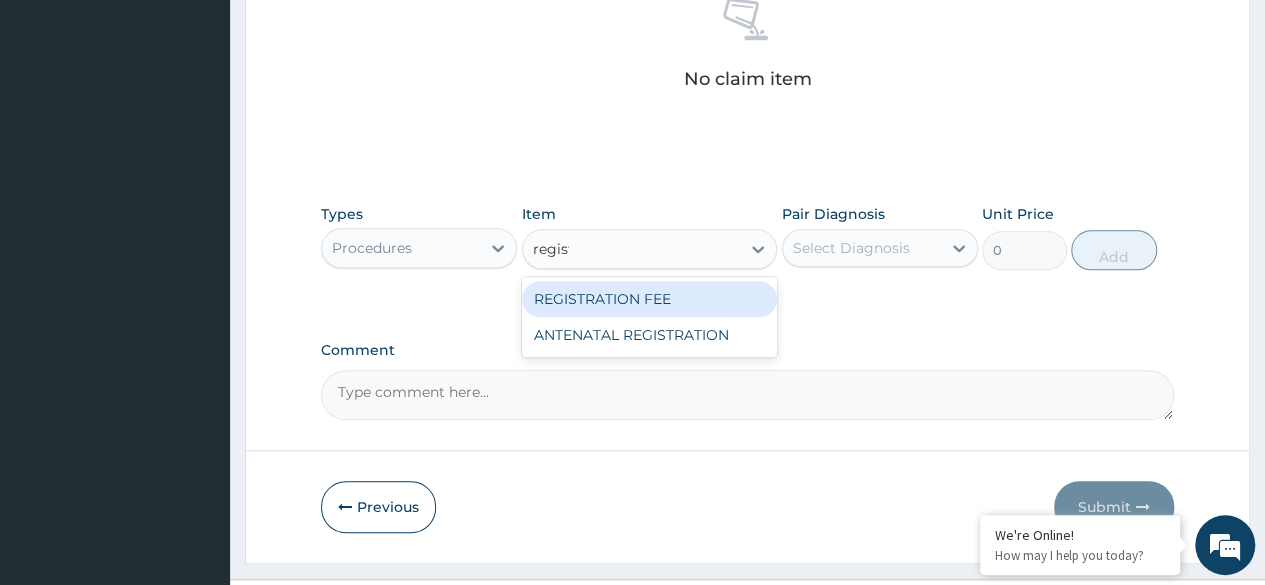 type on "registr" 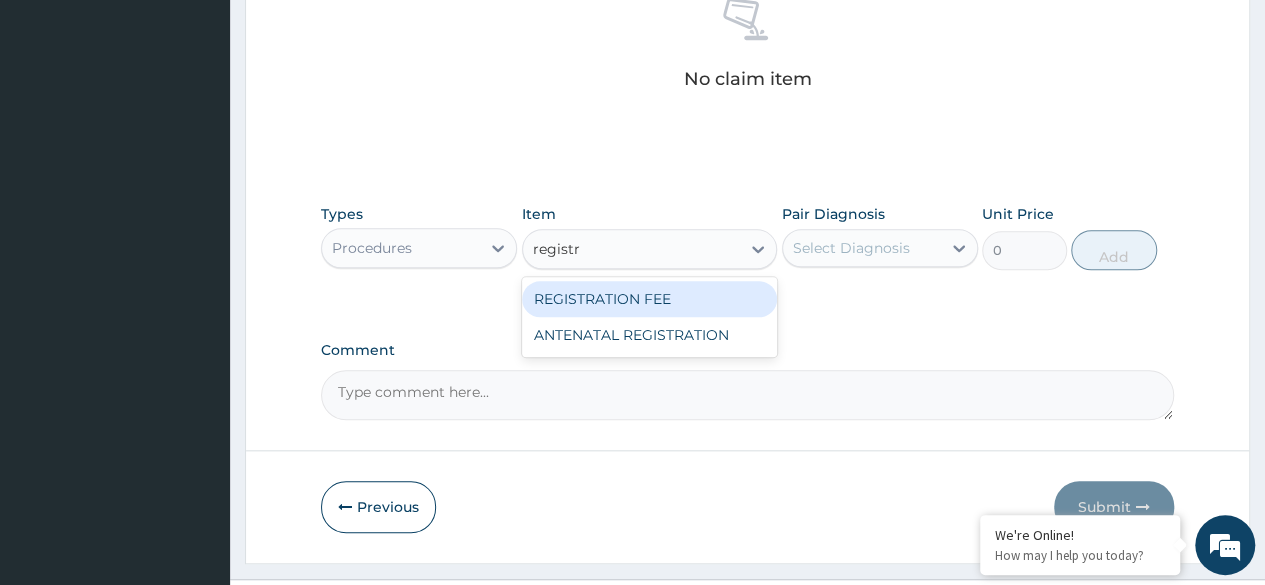 click on "REGISTRATION FEE" at bounding box center [650, 299] 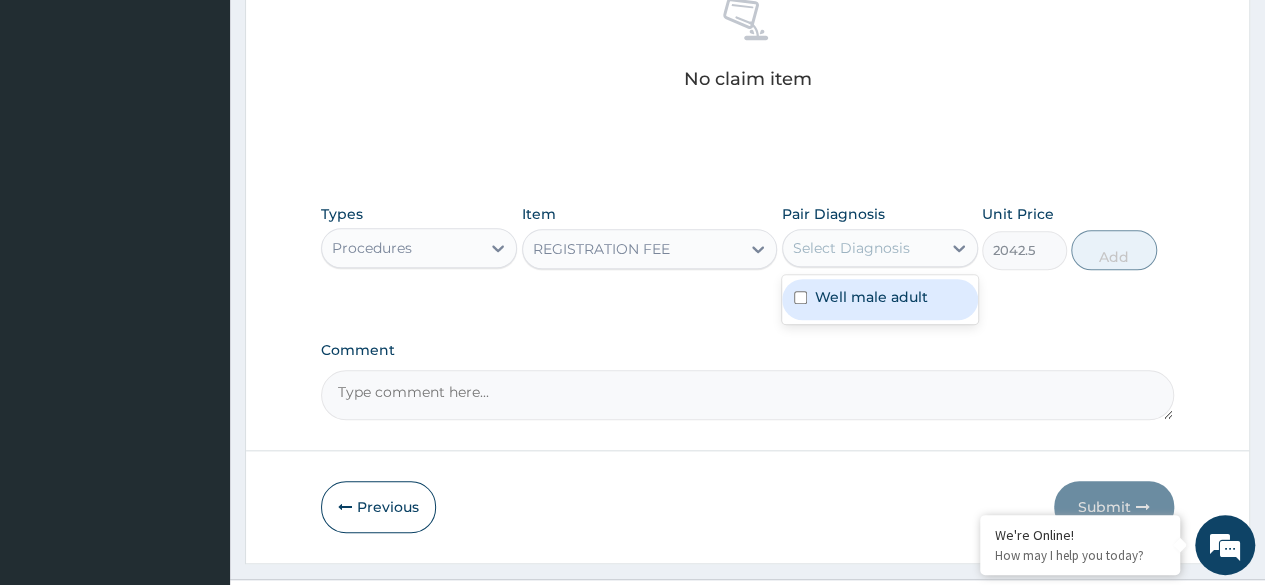 click on "Select Diagnosis" at bounding box center (851, 248) 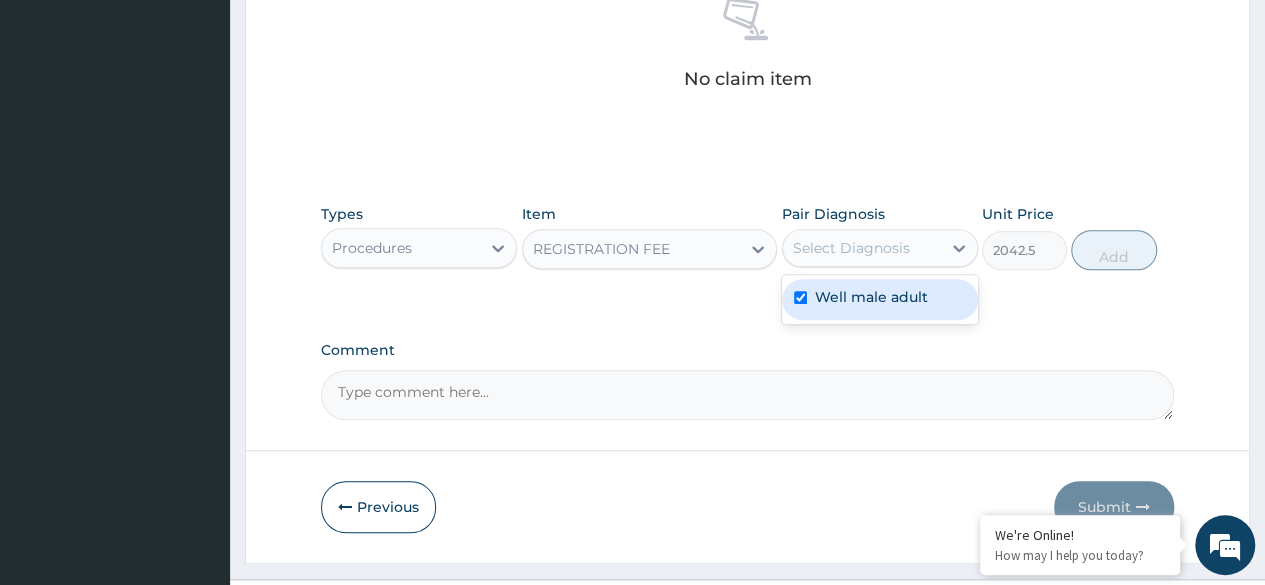 checkbox on "true" 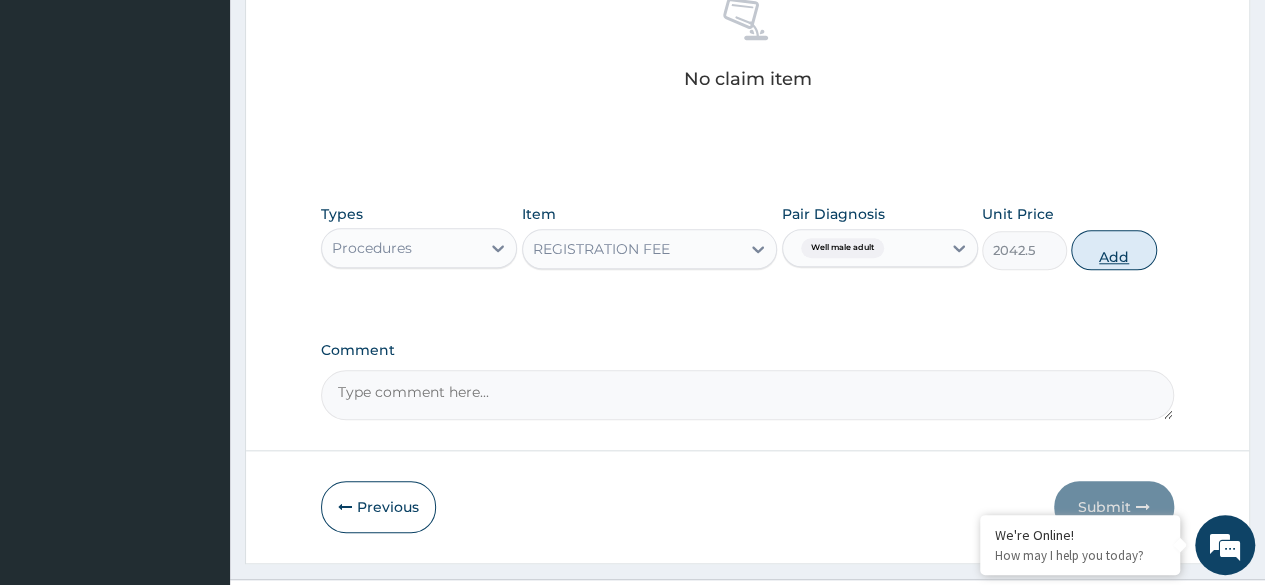 click on "Add" at bounding box center (1113, 250) 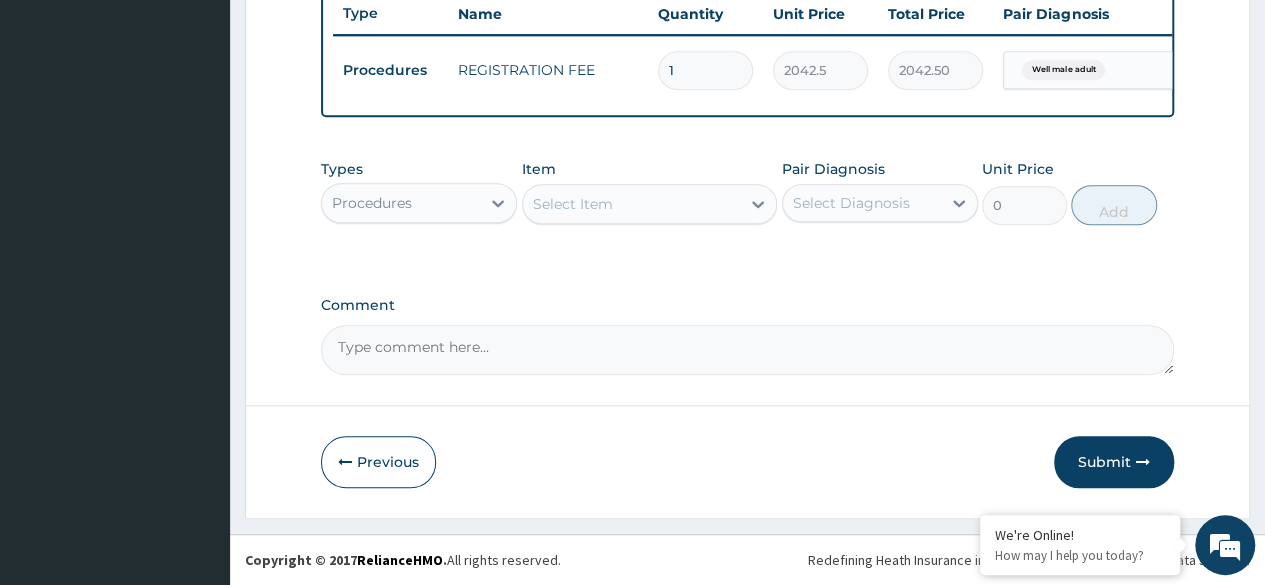 scroll, scrollTop: 766, scrollLeft: 0, axis: vertical 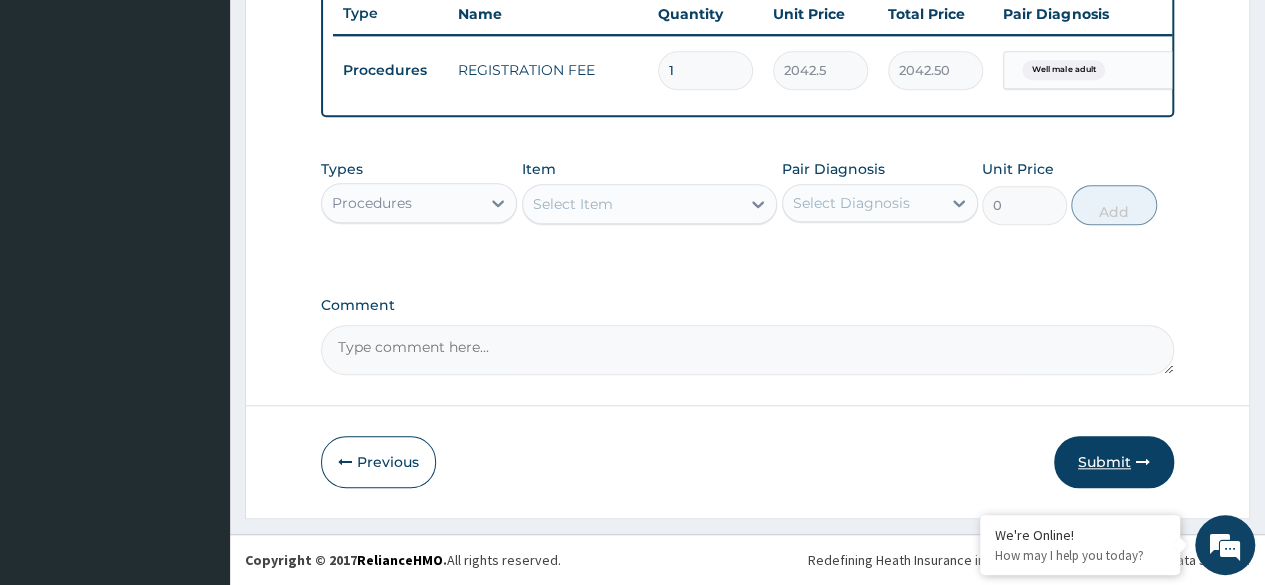 click on "Submit" at bounding box center (1114, 462) 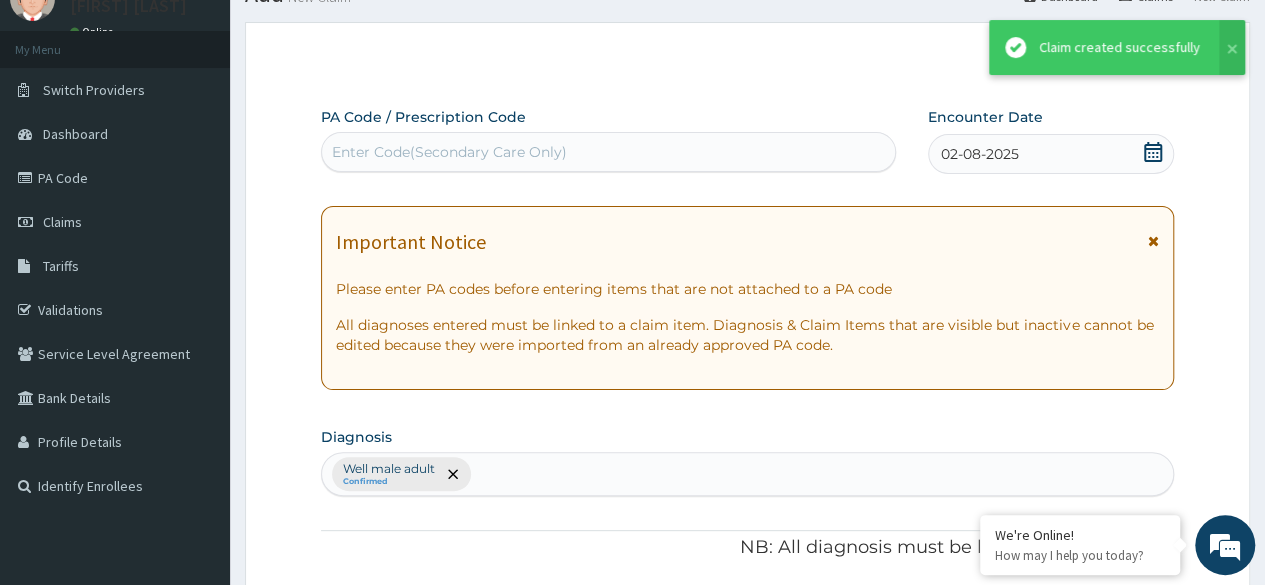 scroll, scrollTop: 766, scrollLeft: 0, axis: vertical 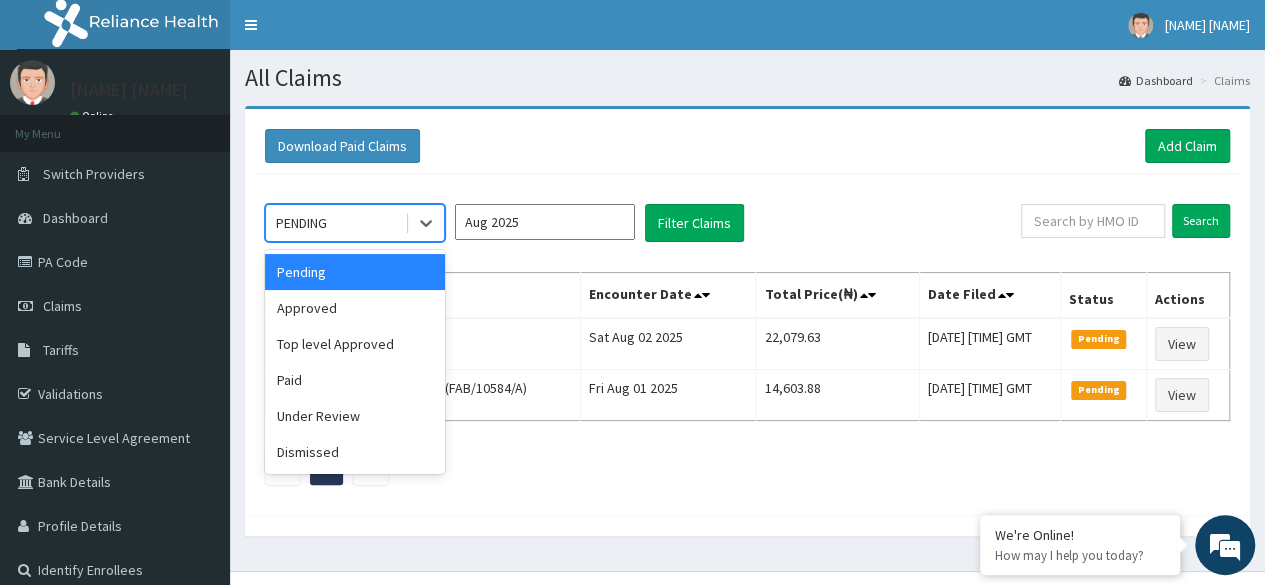 click on "PENDING" at bounding box center [335, 223] 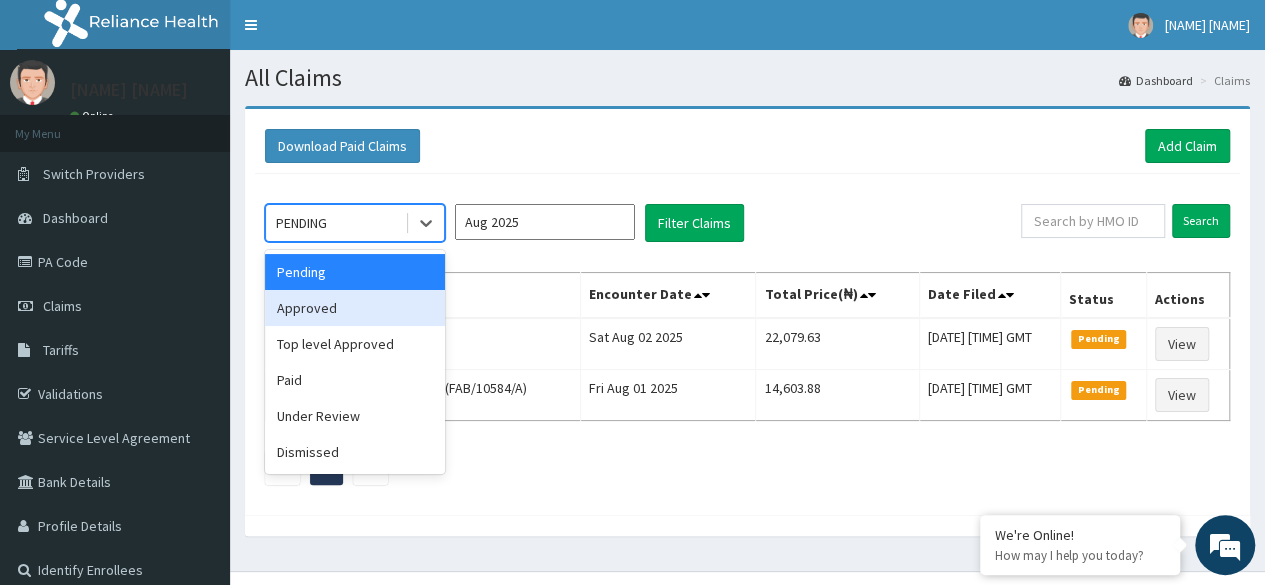 click on "Approved" at bounding box center (355, 308) 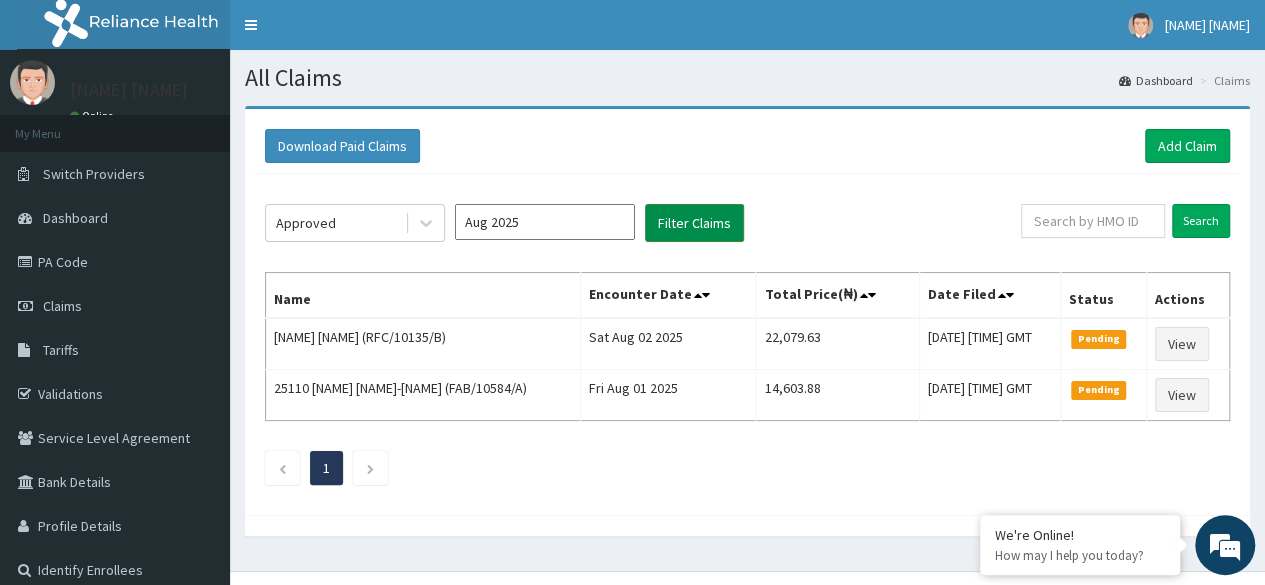 click on "Filter Claims" at bounding box center (694, 223) 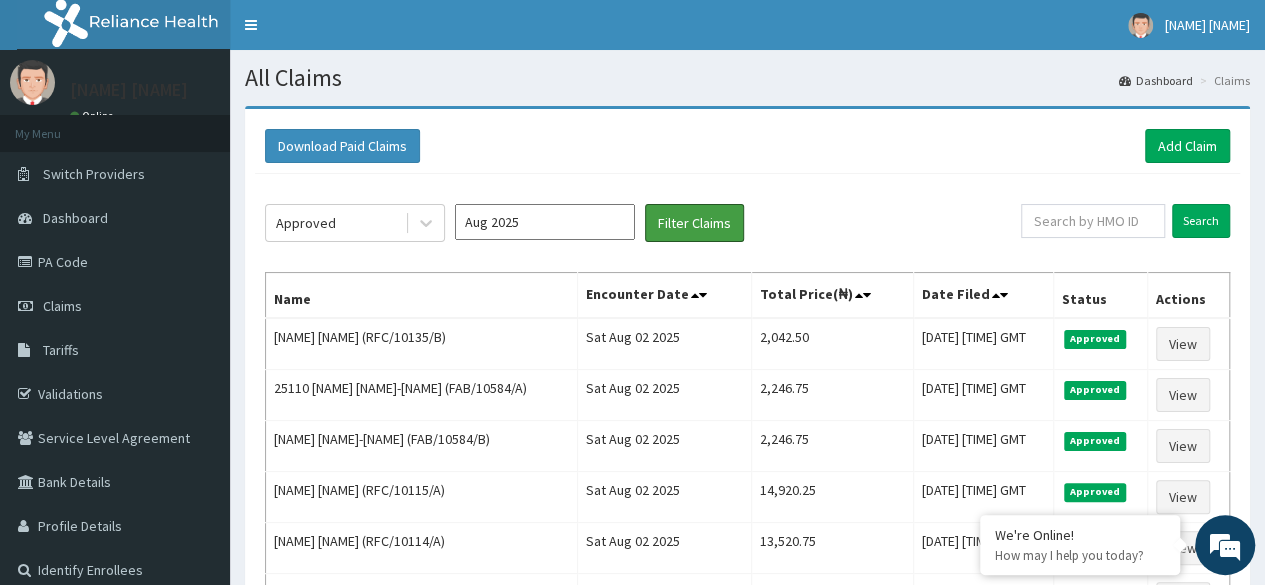 scroll, scrollTop: 0, scrollLeft: 0, axis: both 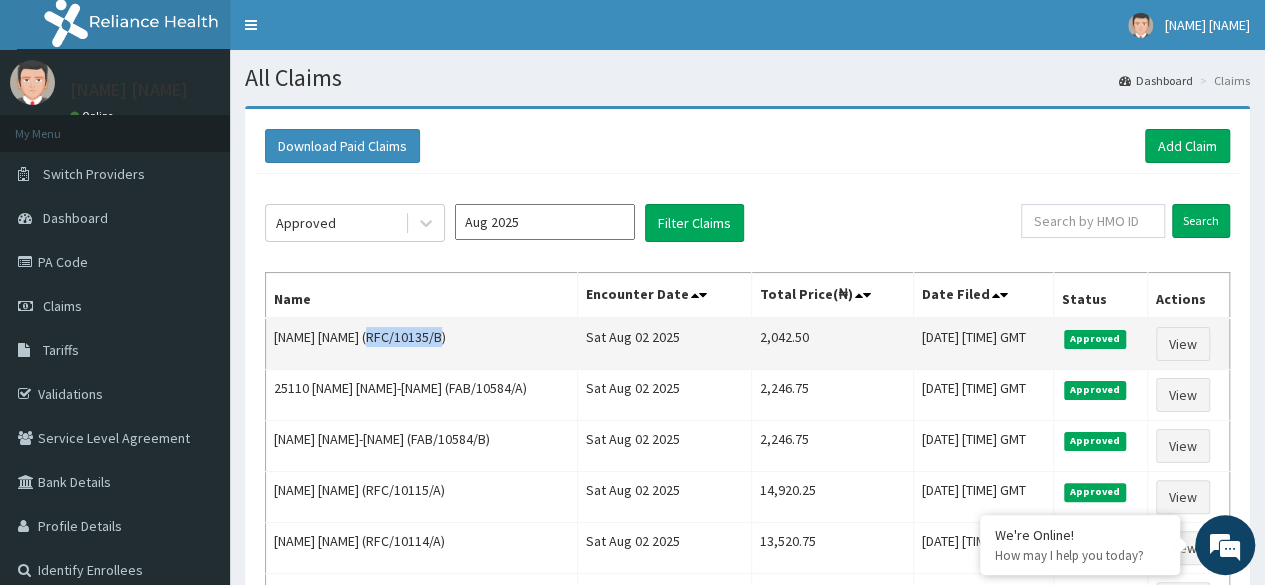 copy on "RFC/10135/B" 